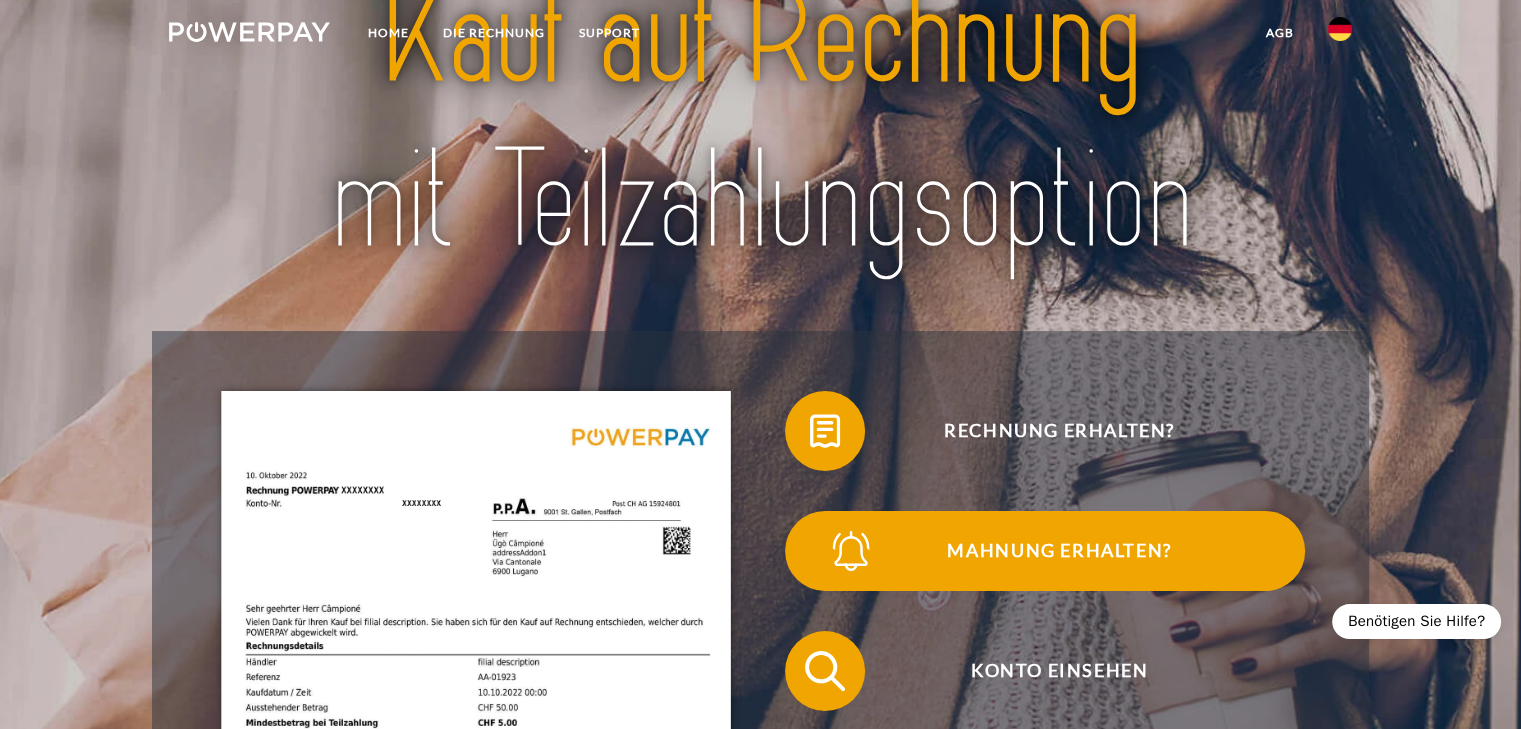 scroll, scrollTop: 200, scrollLeft: 0, axis: vertical 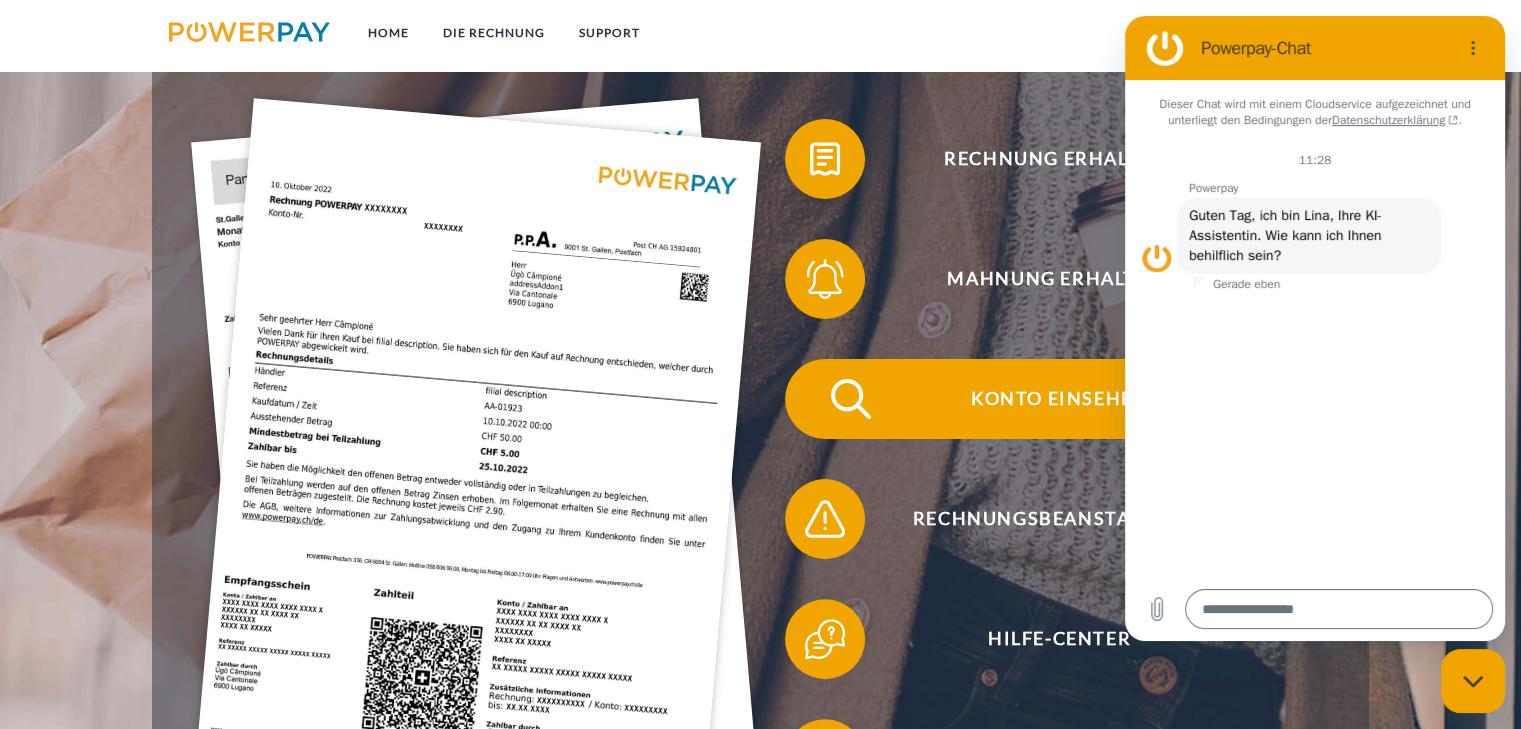 click on "Konto einsehen" at bounding box center (1059, 399) 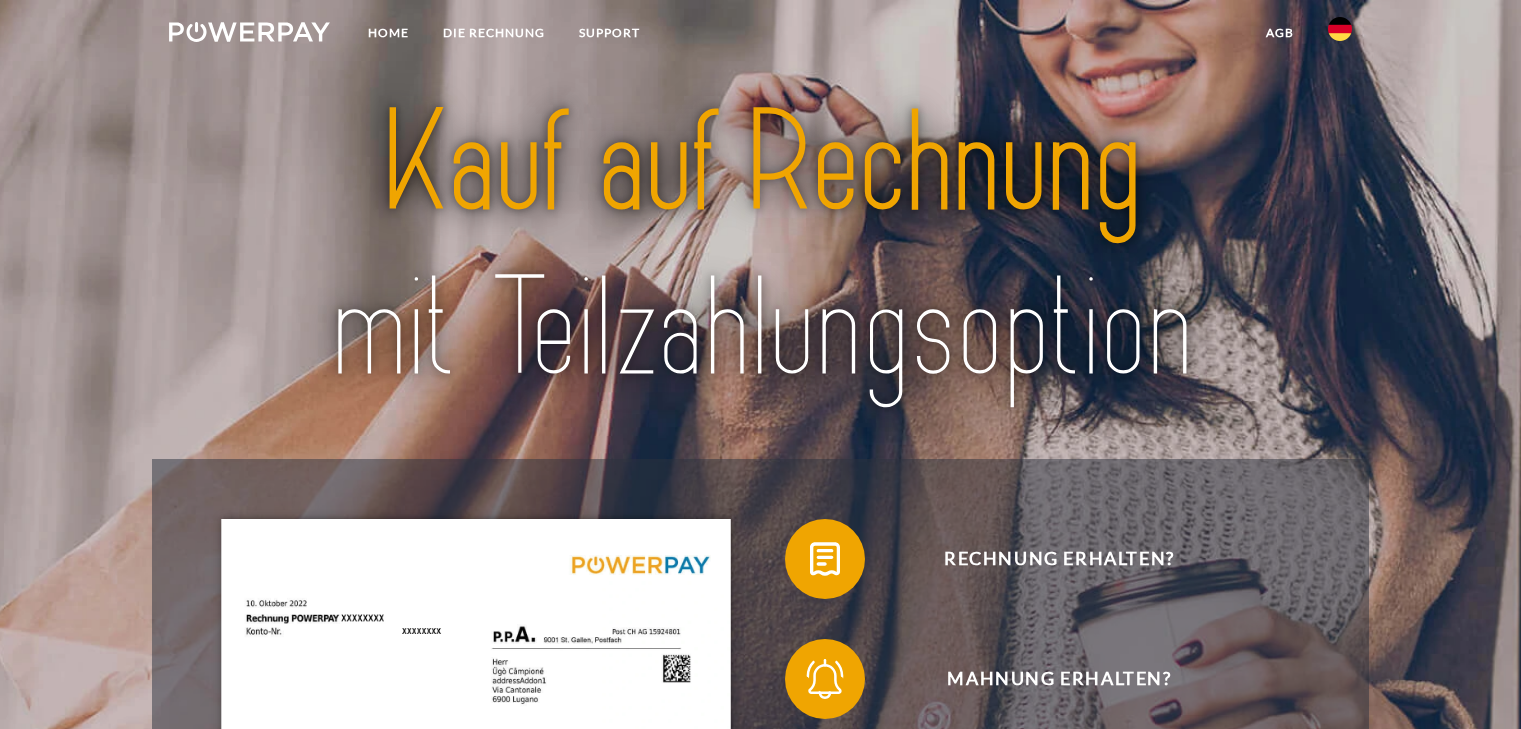 scroll, scrollTop: 0, scrollLeft: 0, axis: both 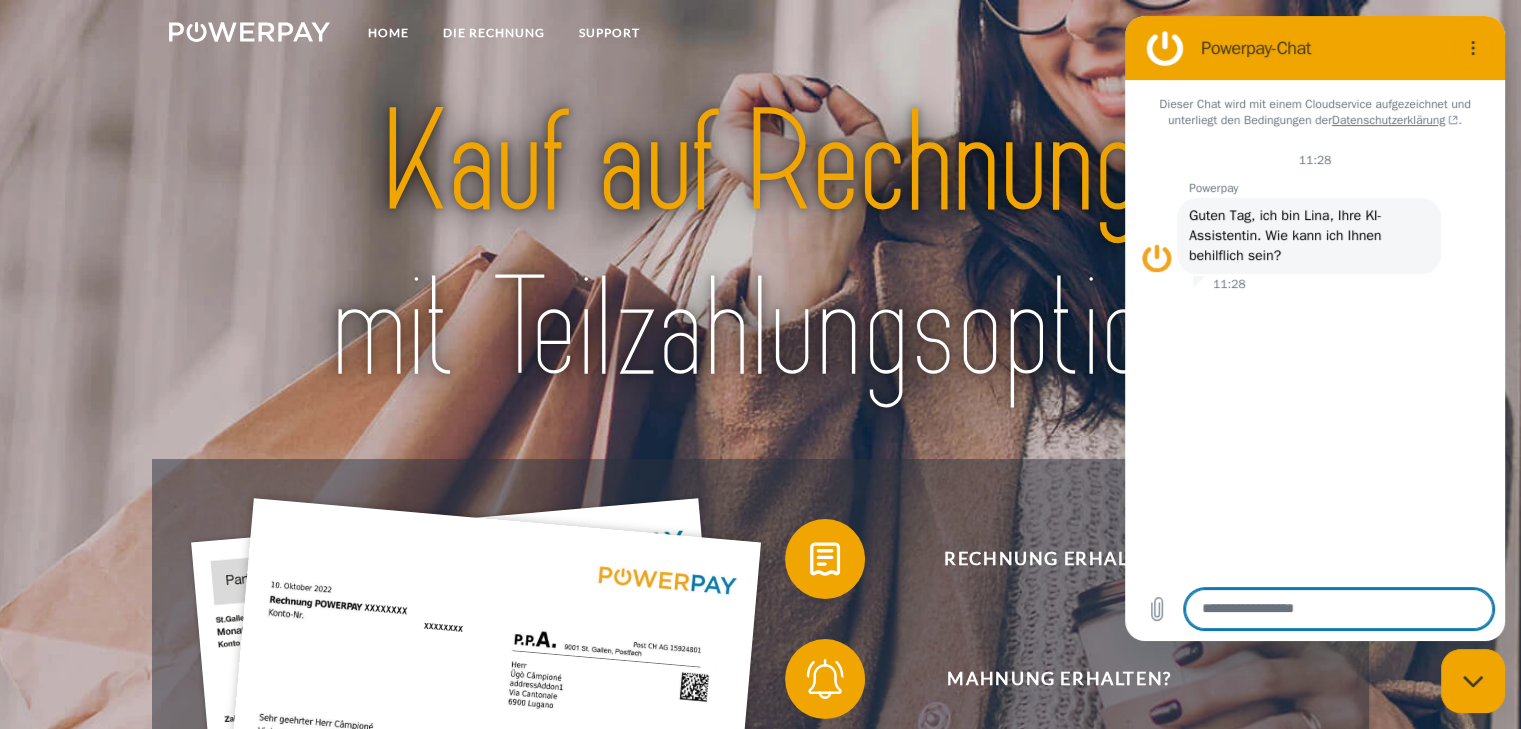 click at bounding box center (1339, 609) 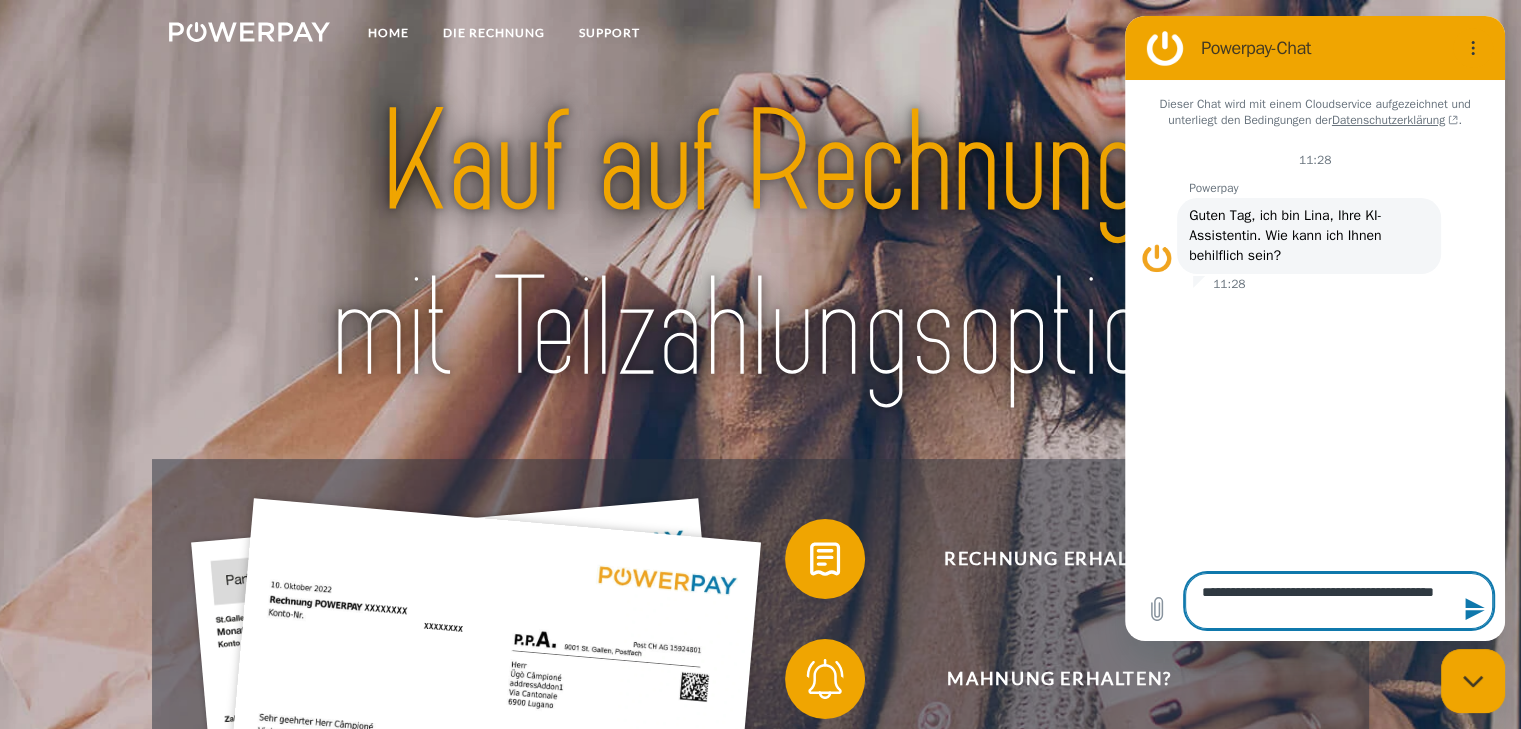type on "**********" 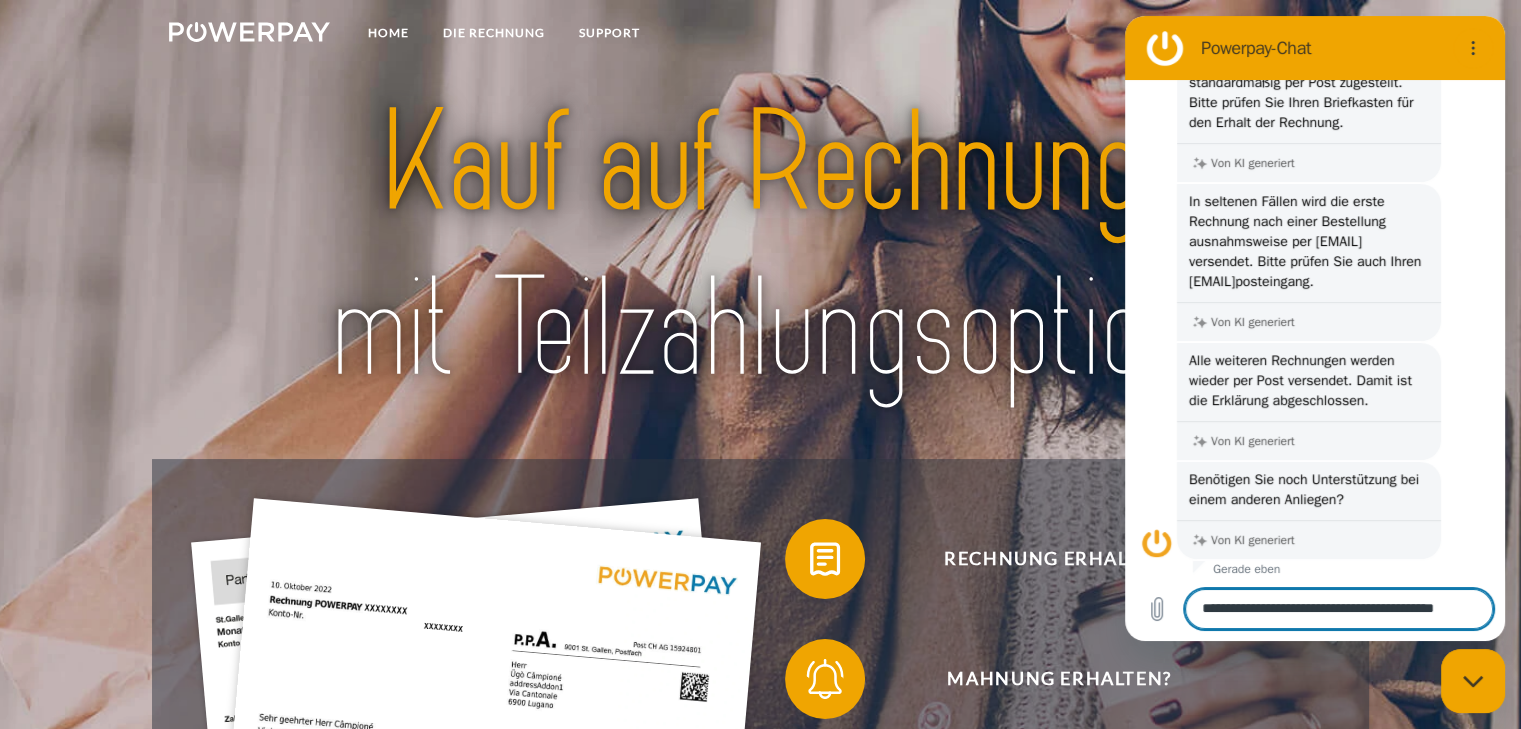 scroll, scrollTop: 331, scrollLeft: 0, axis: vertical 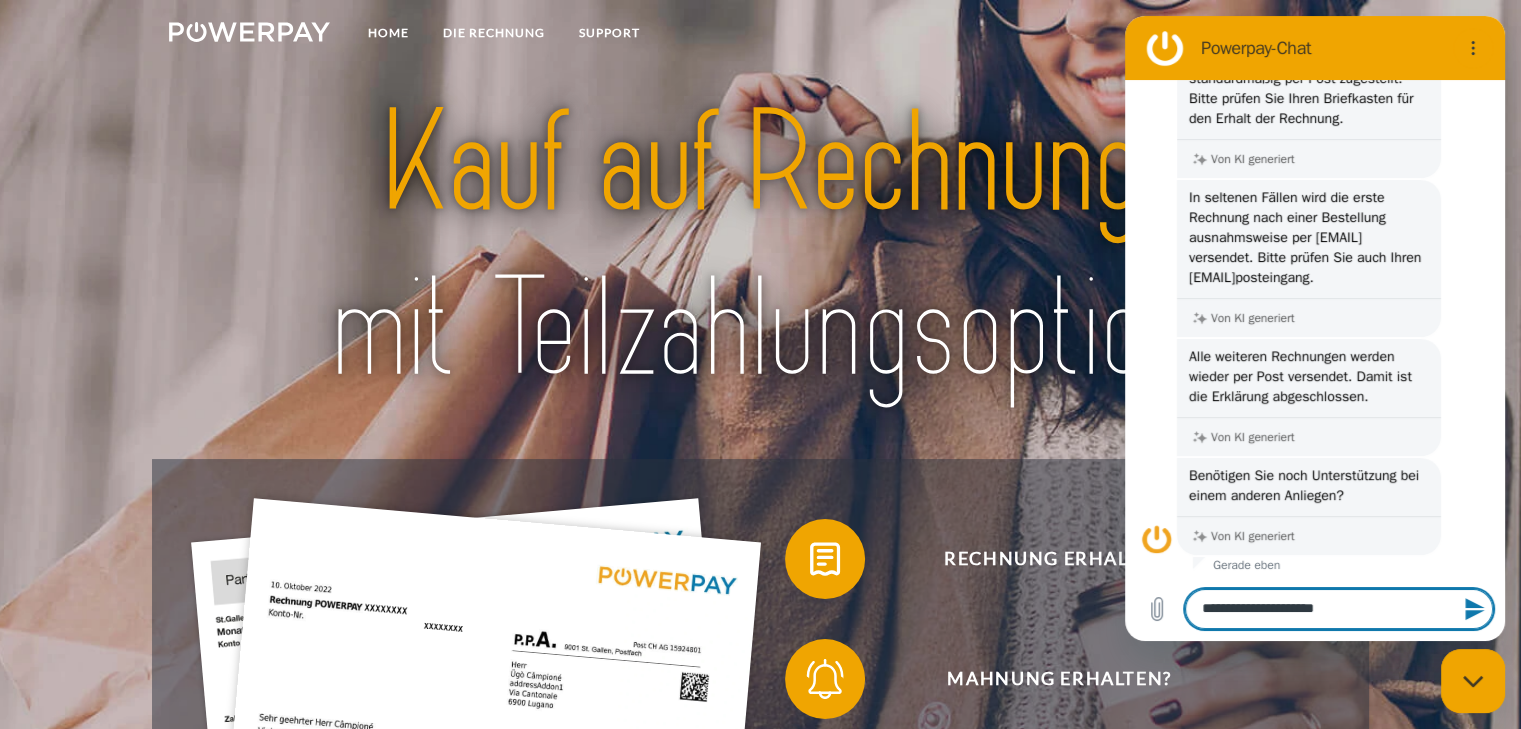 drag, startPoint x: 1496, startPoint y: 411, endPoint x: 2633, endPoint y: 507, distance: 1141.0455 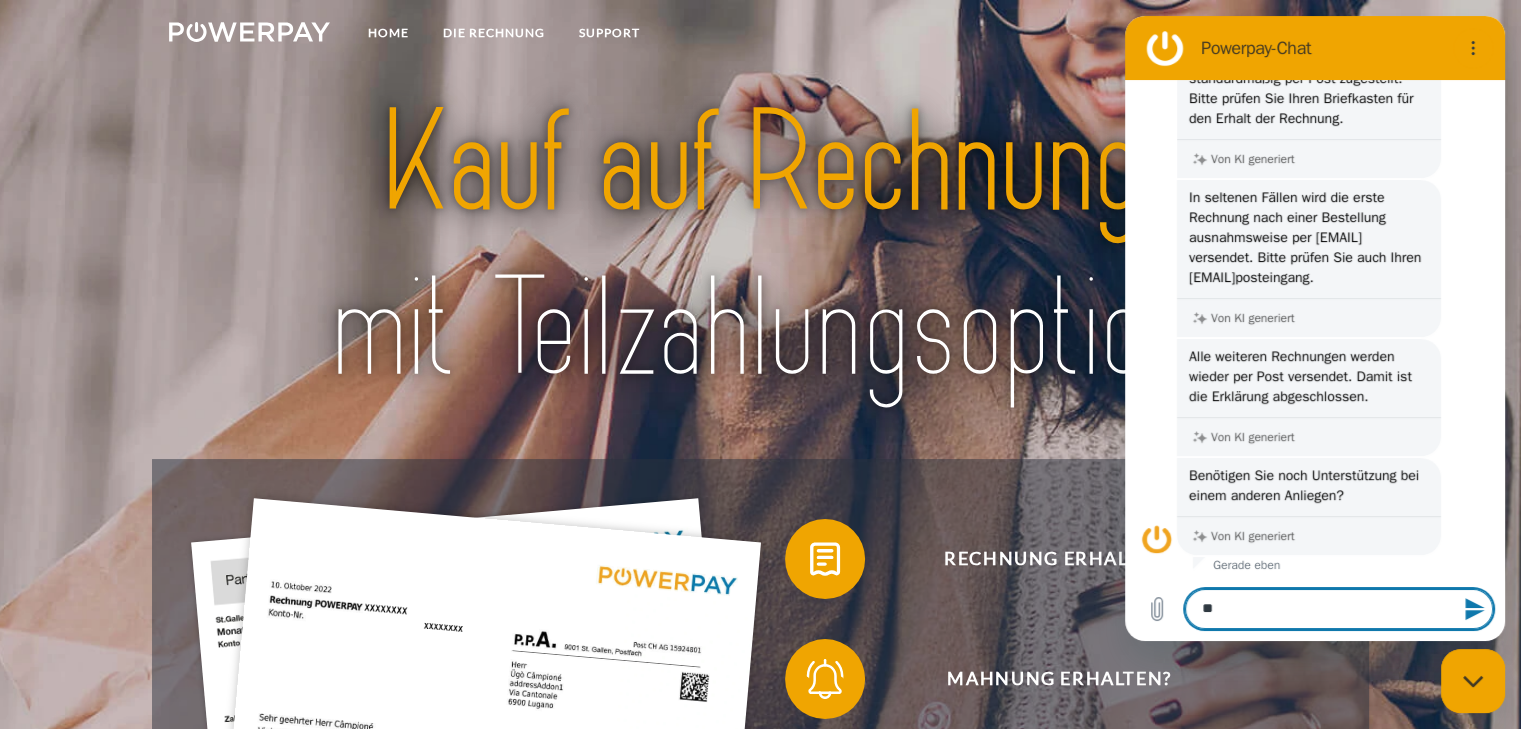 type on "*" 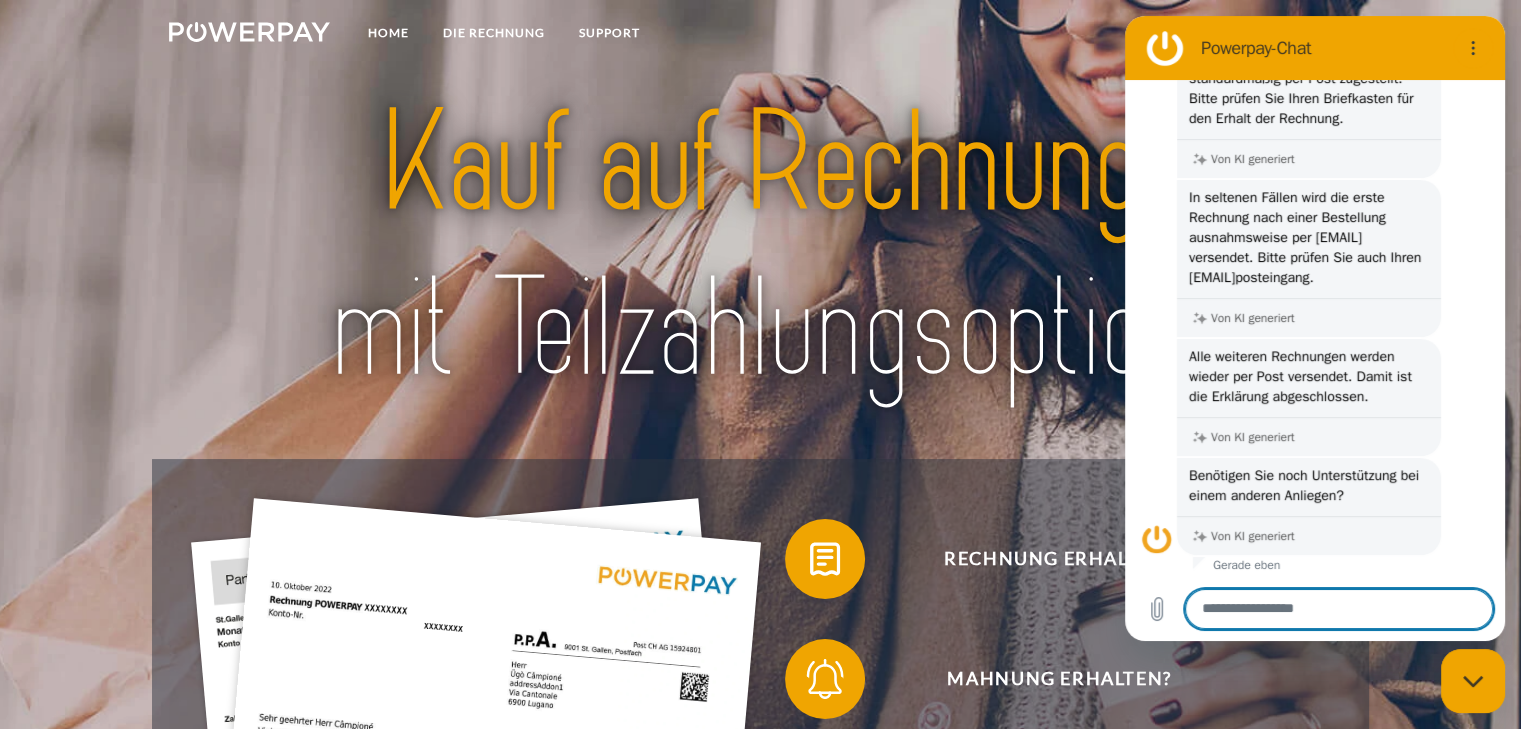 click at bounding box center (1165, 48) 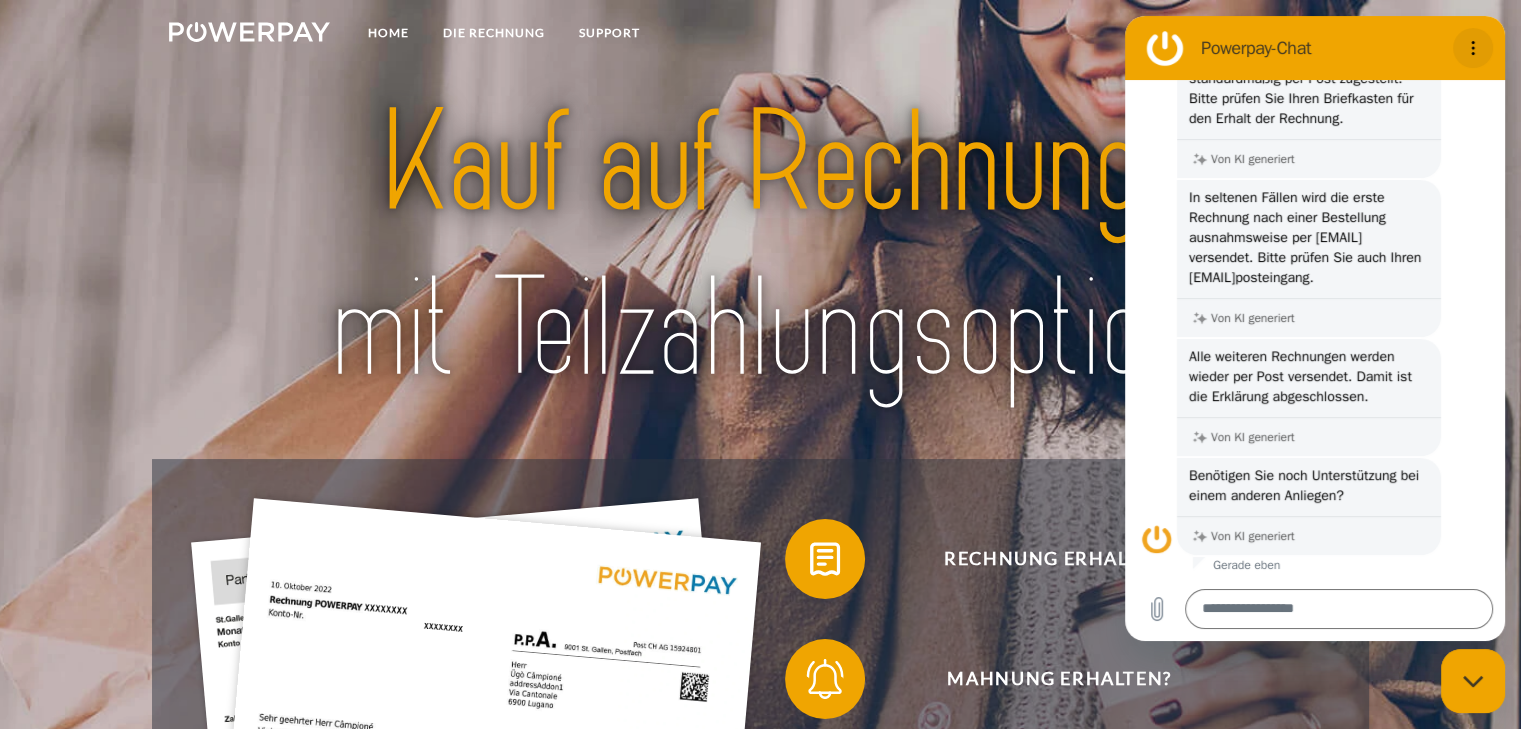 click at bounding box center (1473, 48) 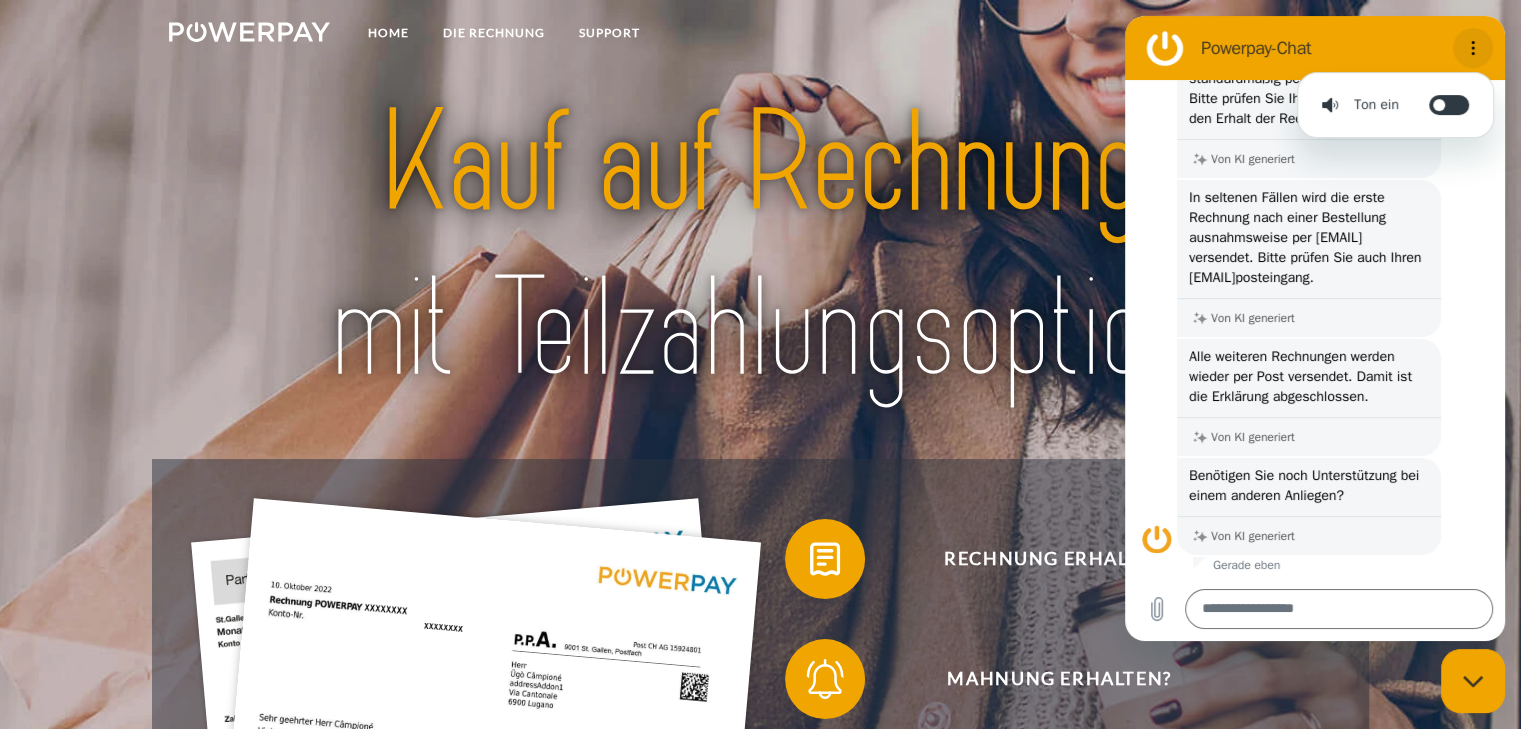 click at bounding box center (1473, 48) 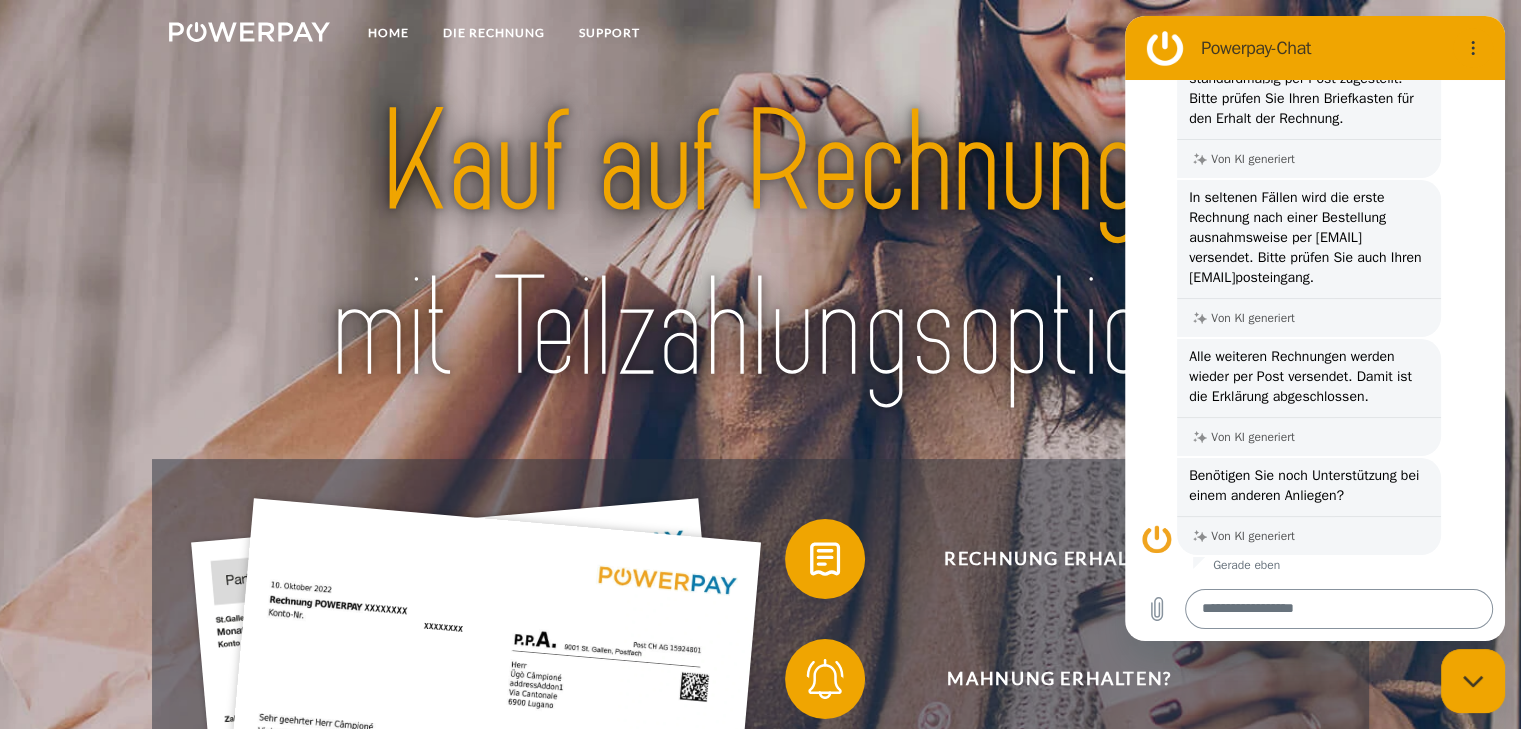 click at bounding box center (1339, 609) 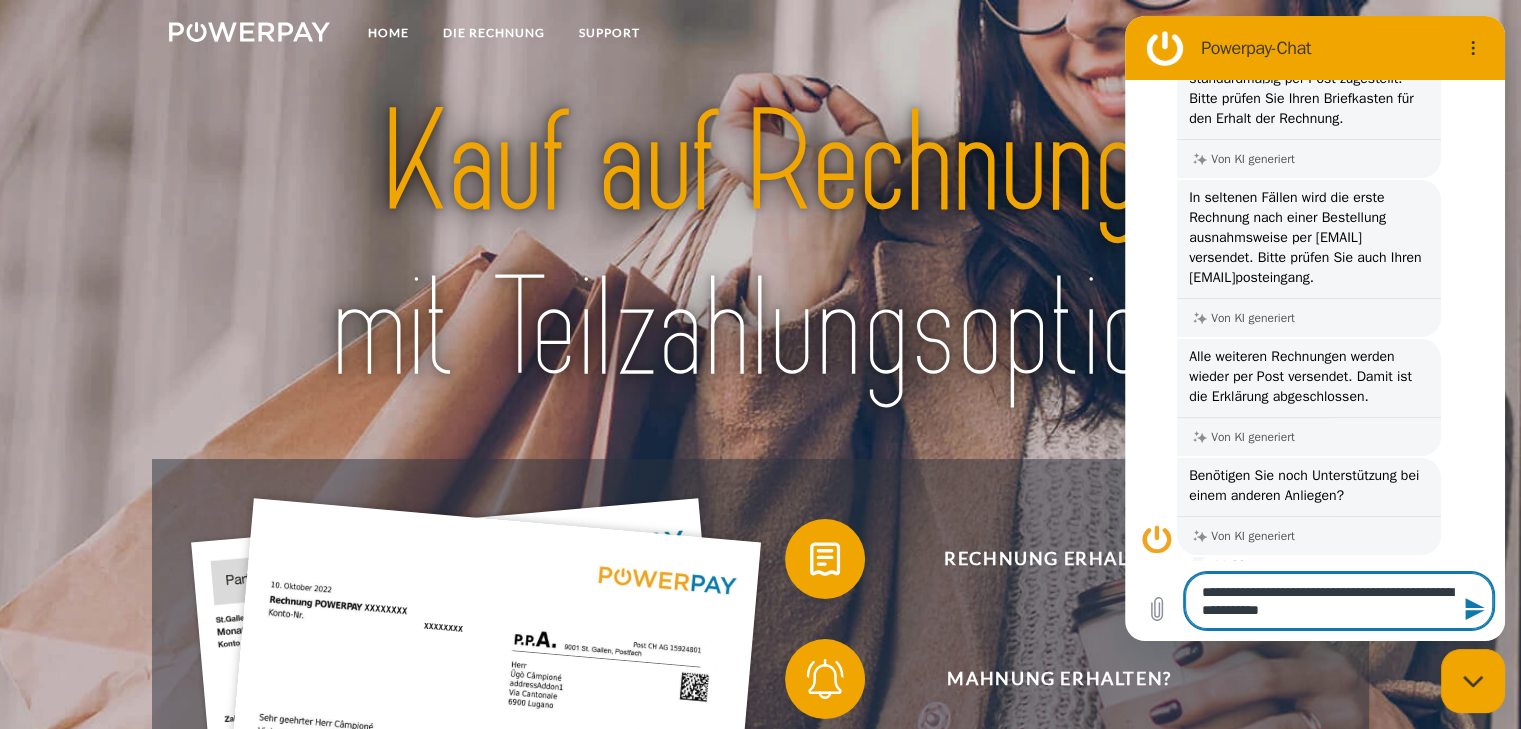 type on "**********" 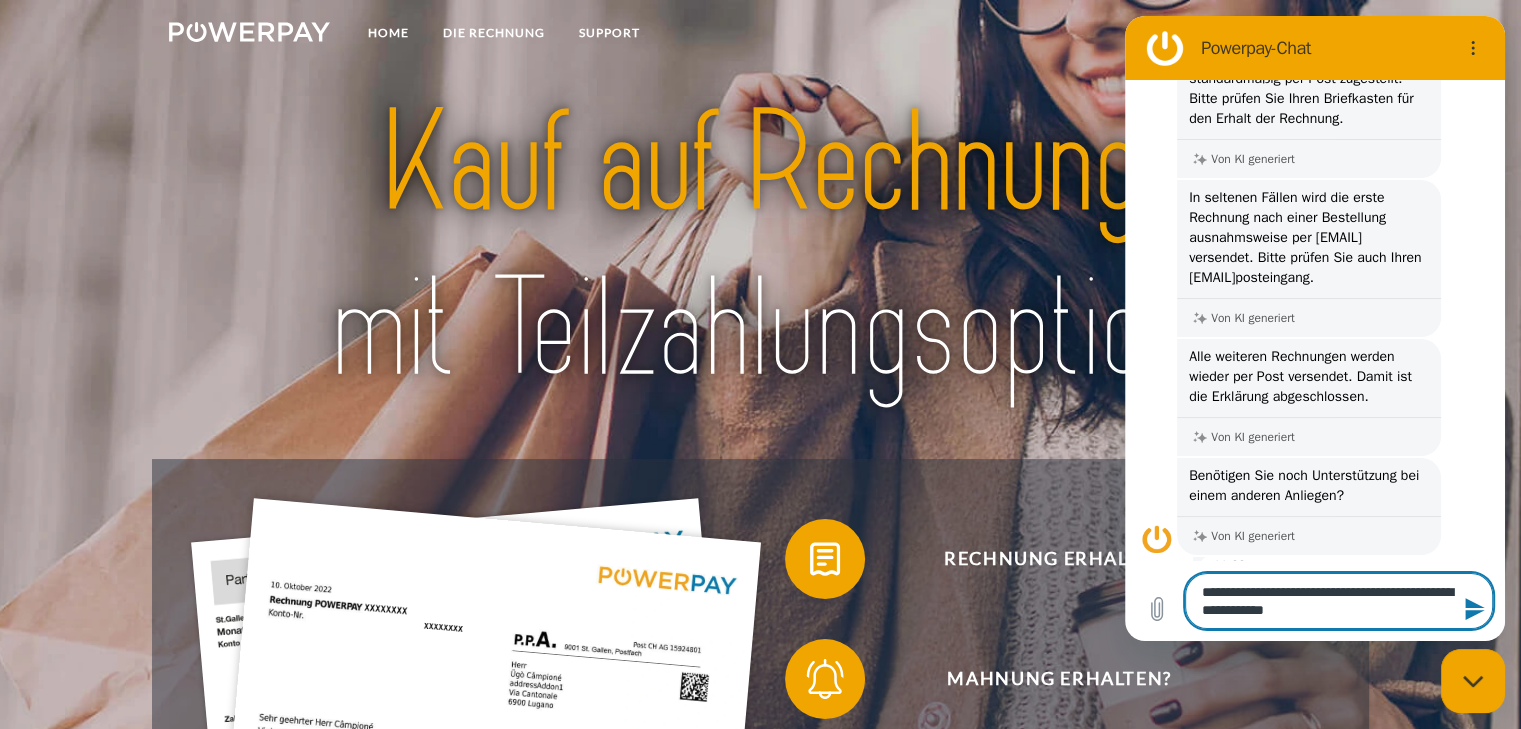 type 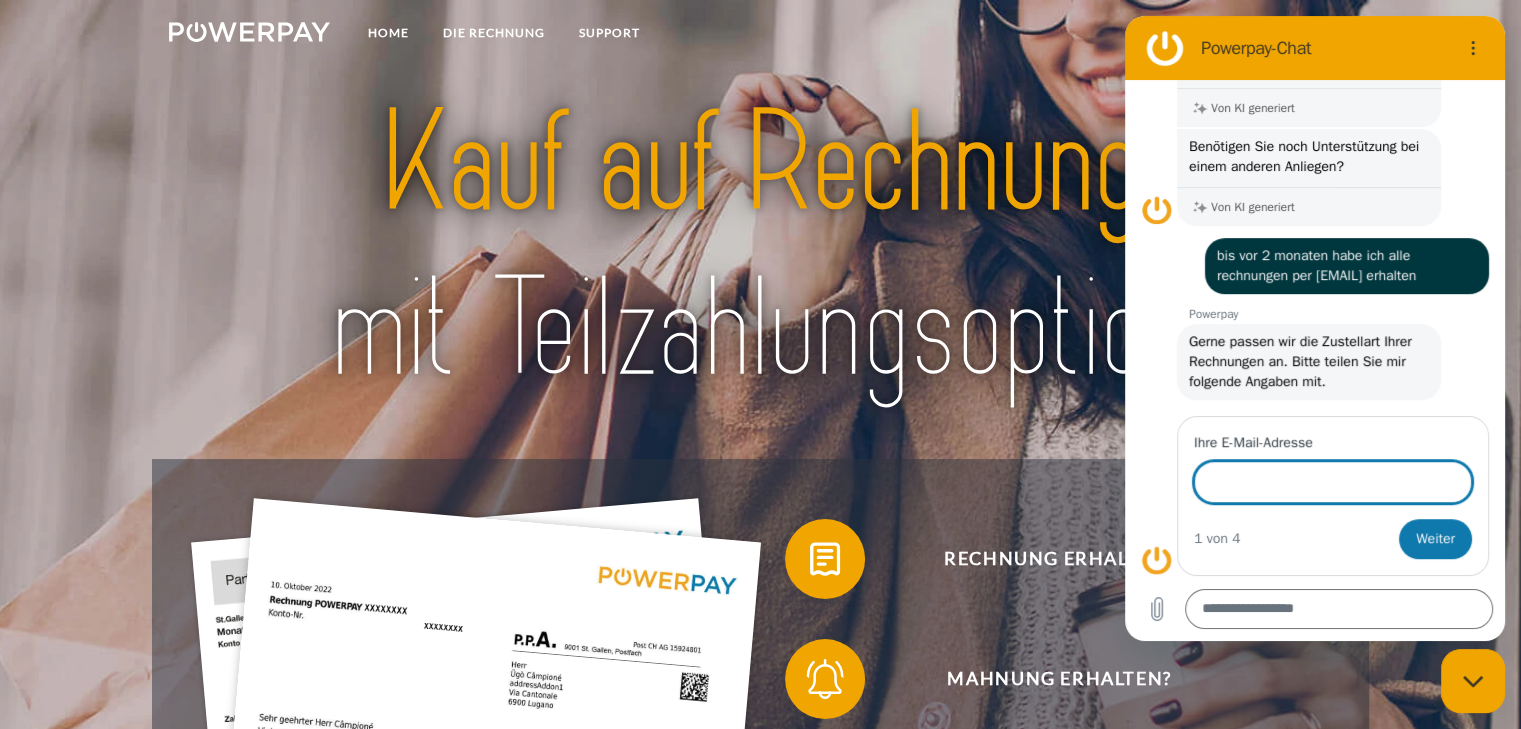 scroll, scrollTop: 658, scrollLeft: 0, axis: vertical 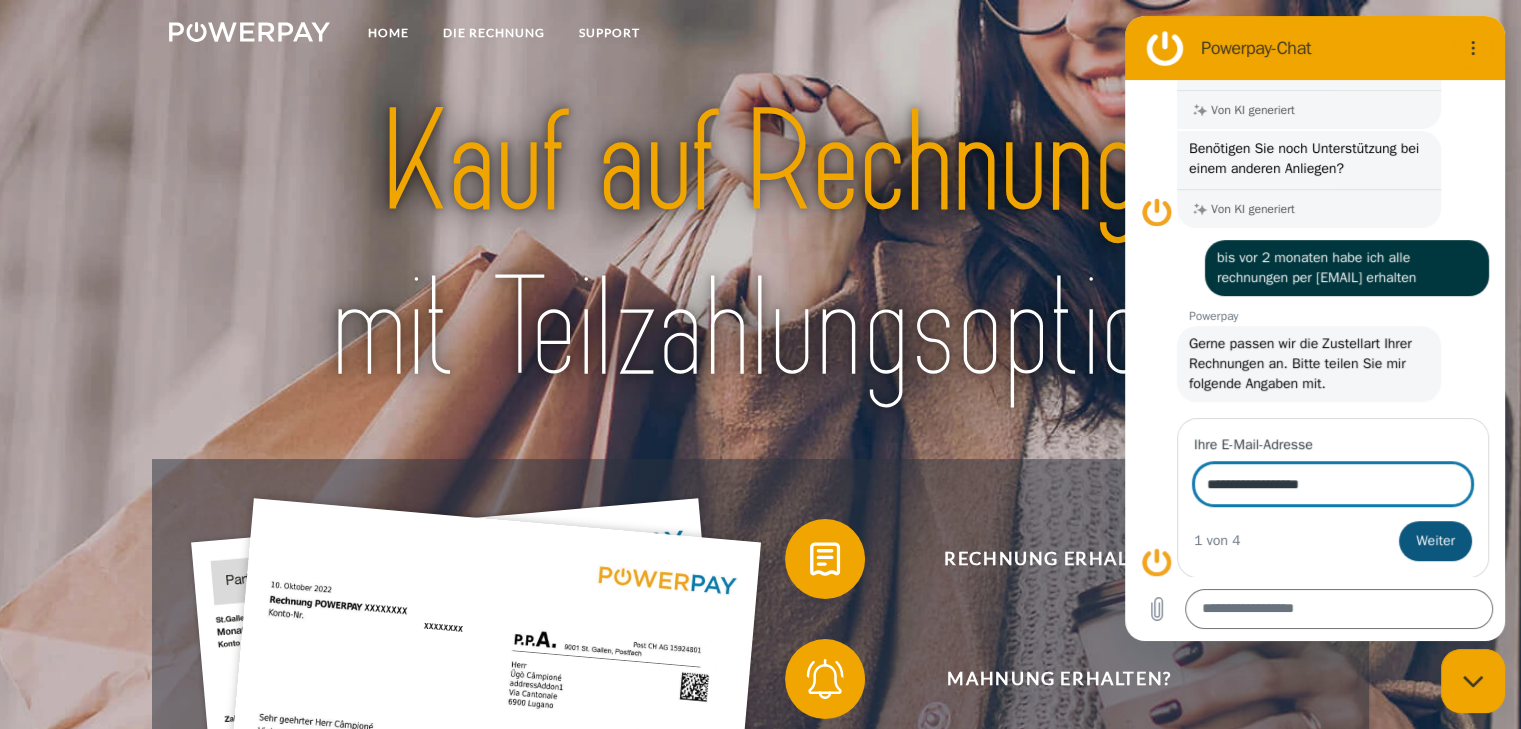 type on "**********" 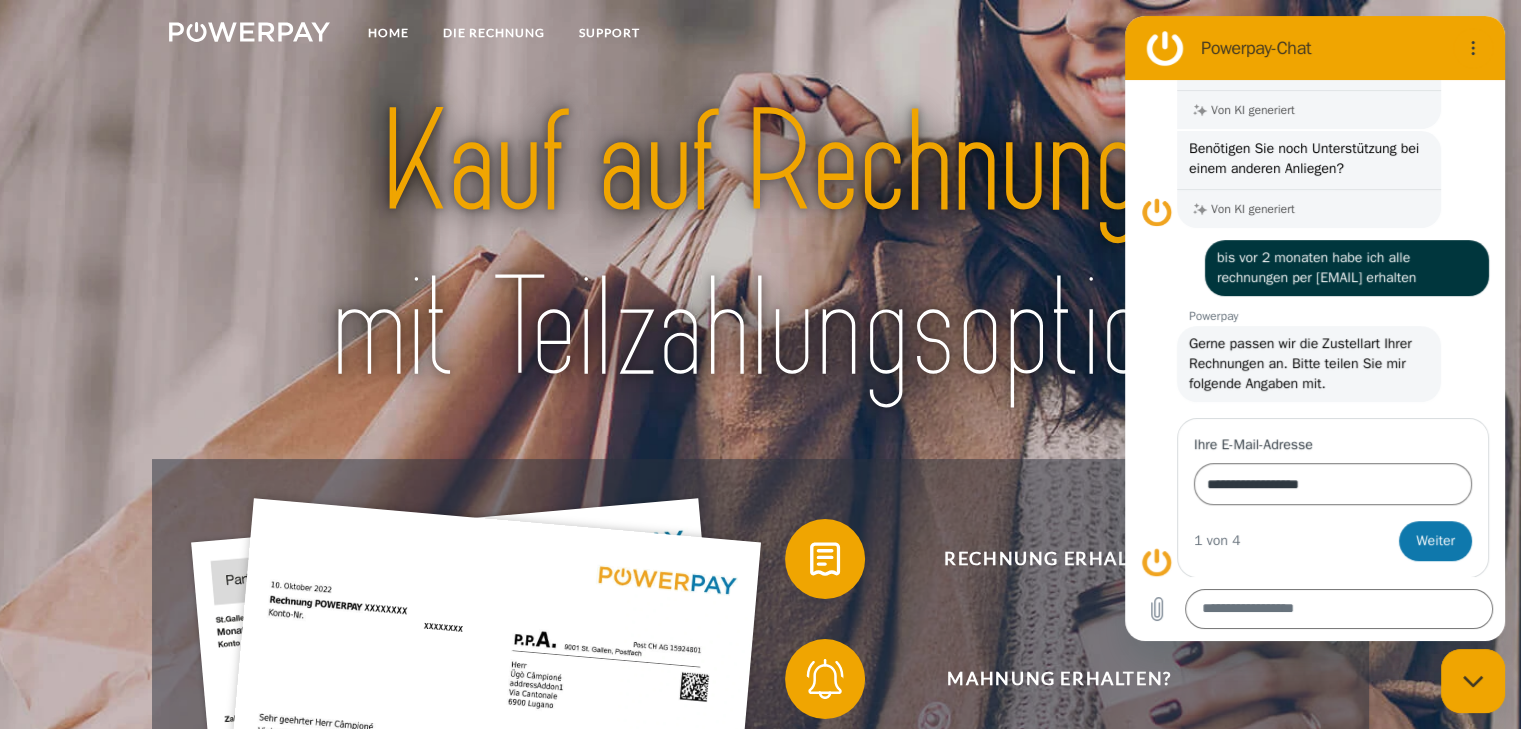 drag, startPoint x: 1427, startPoint y: 537, endPoint x: 1321, endPoint y: 634, distance: 143.68369 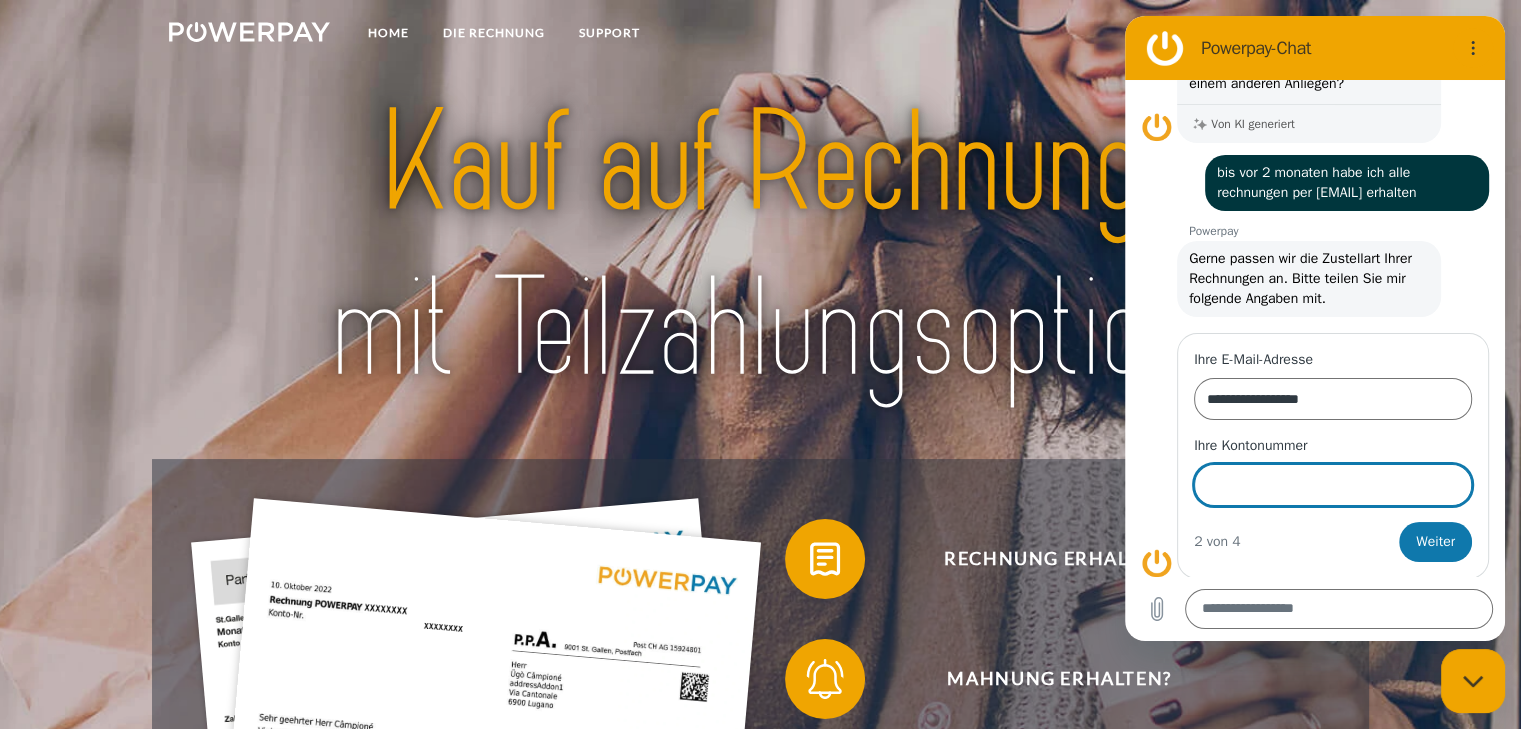 scroll, scrollTop: 744, scrollLeft: 0, axis: vertical 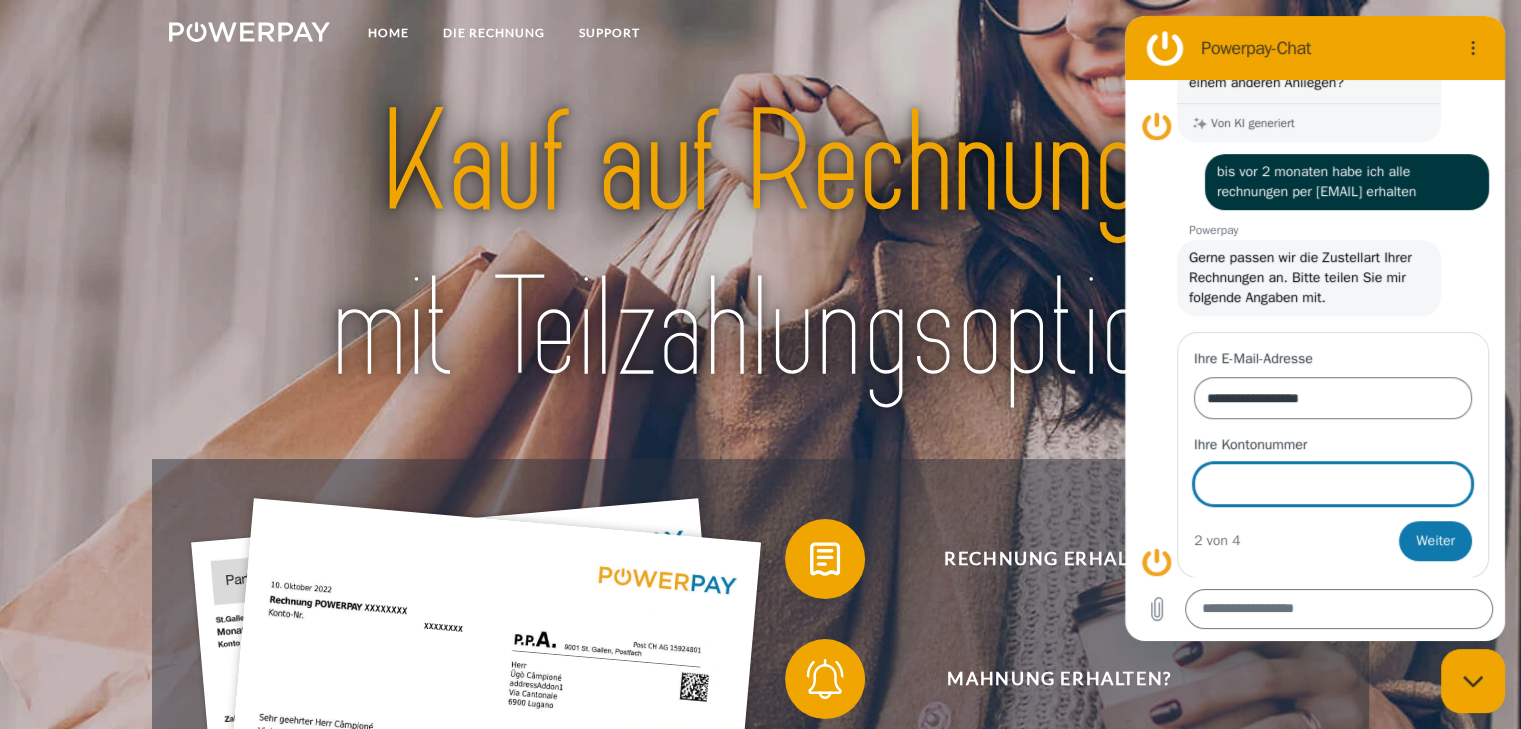paste on "********" 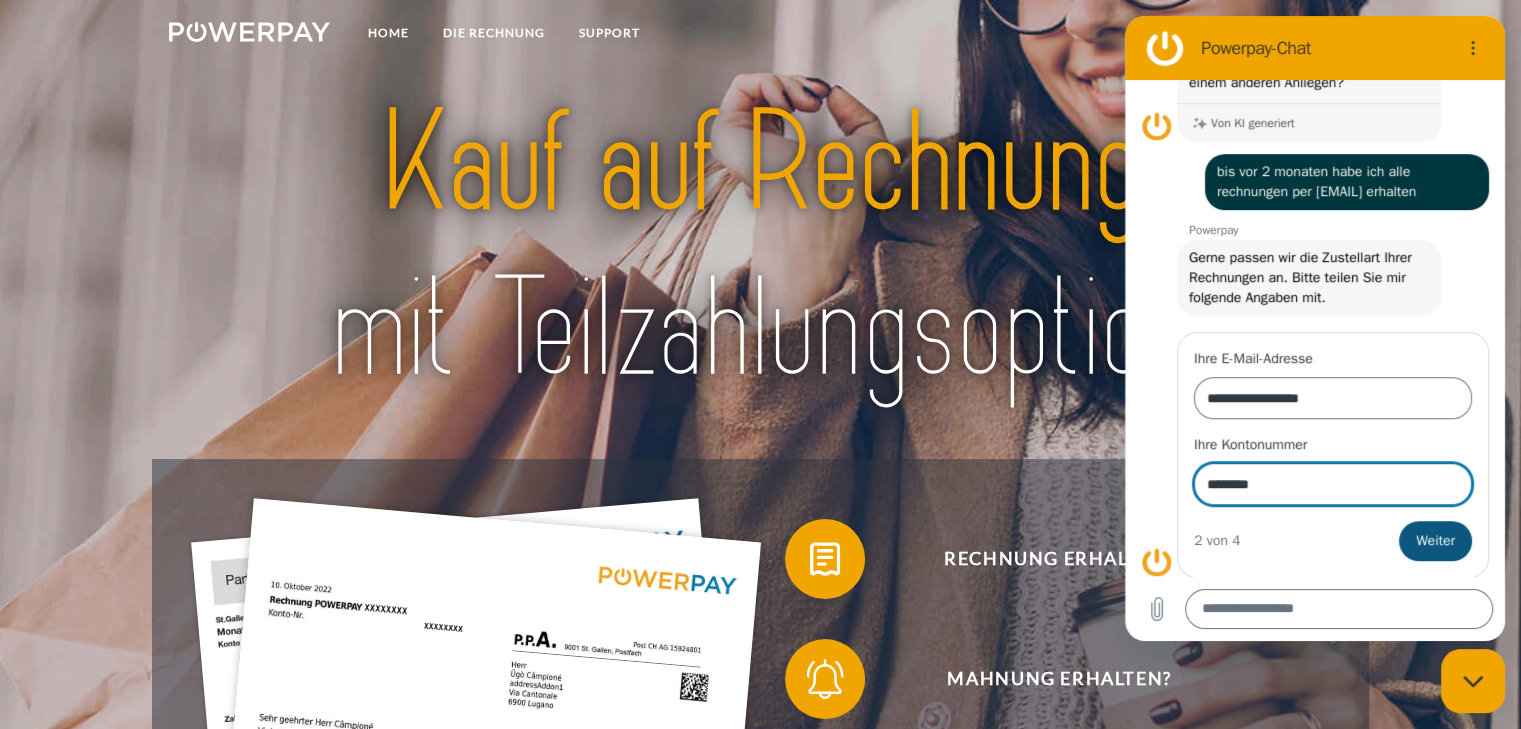 type on "********" 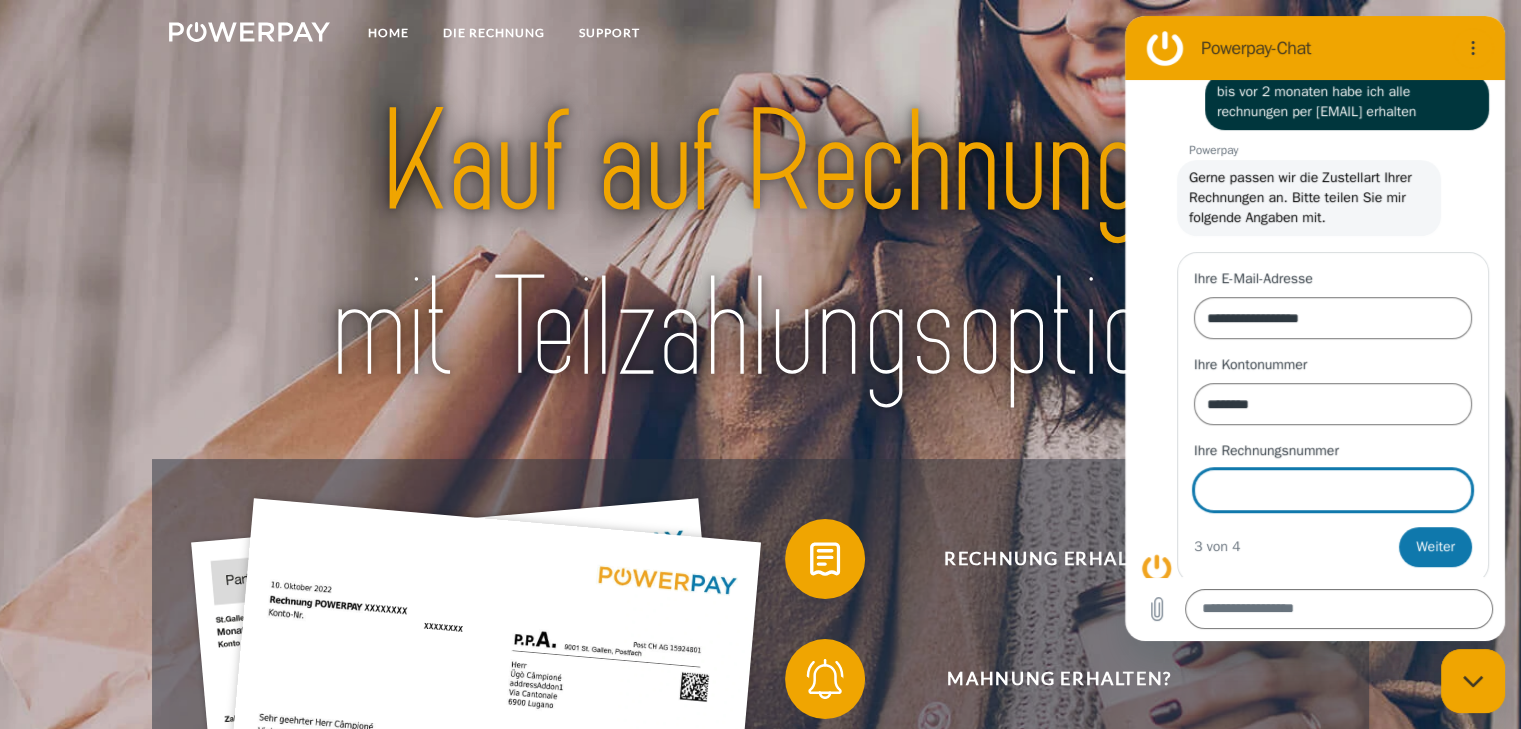 scroll, scrollTop: 829, scrollLeft: 0, axis: vertical 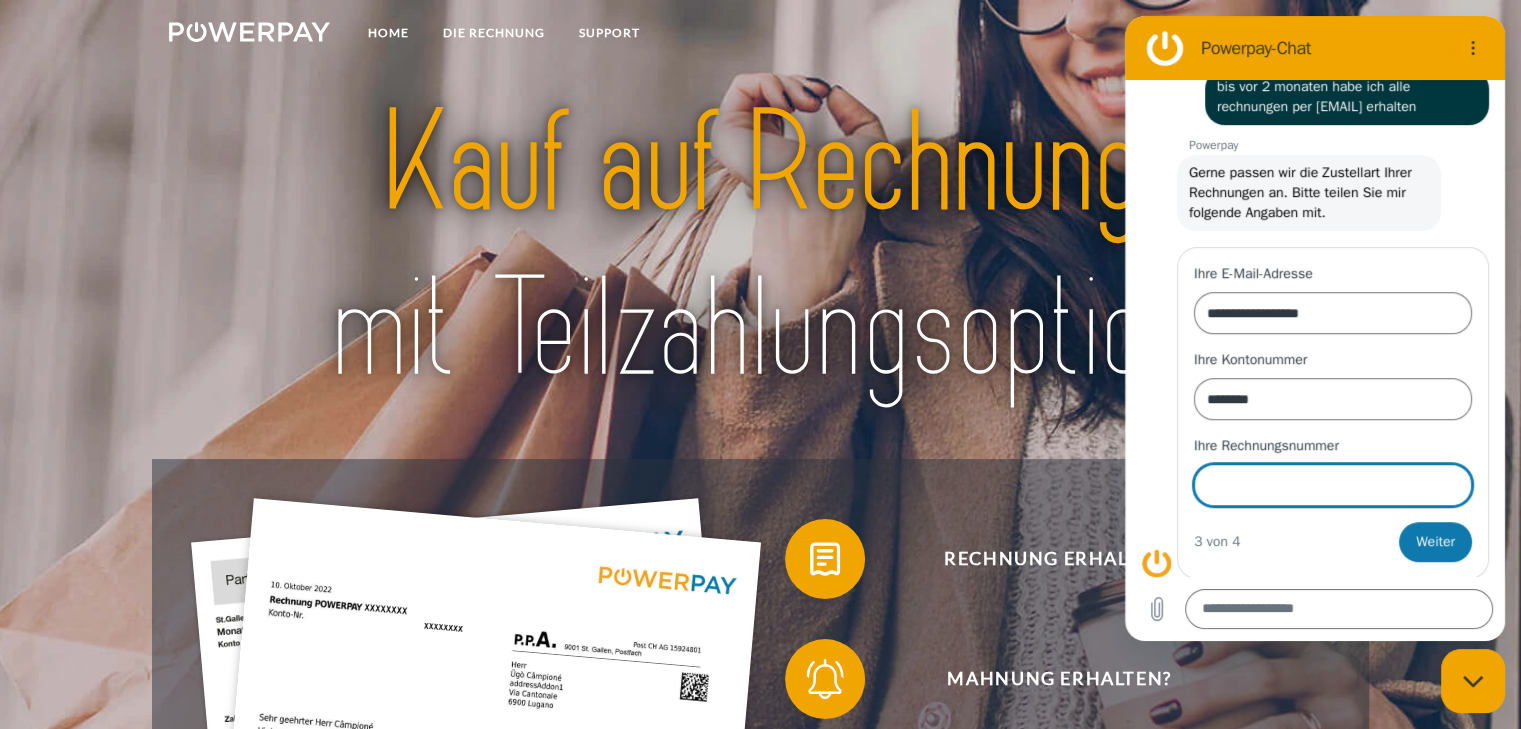 paste on "*********" 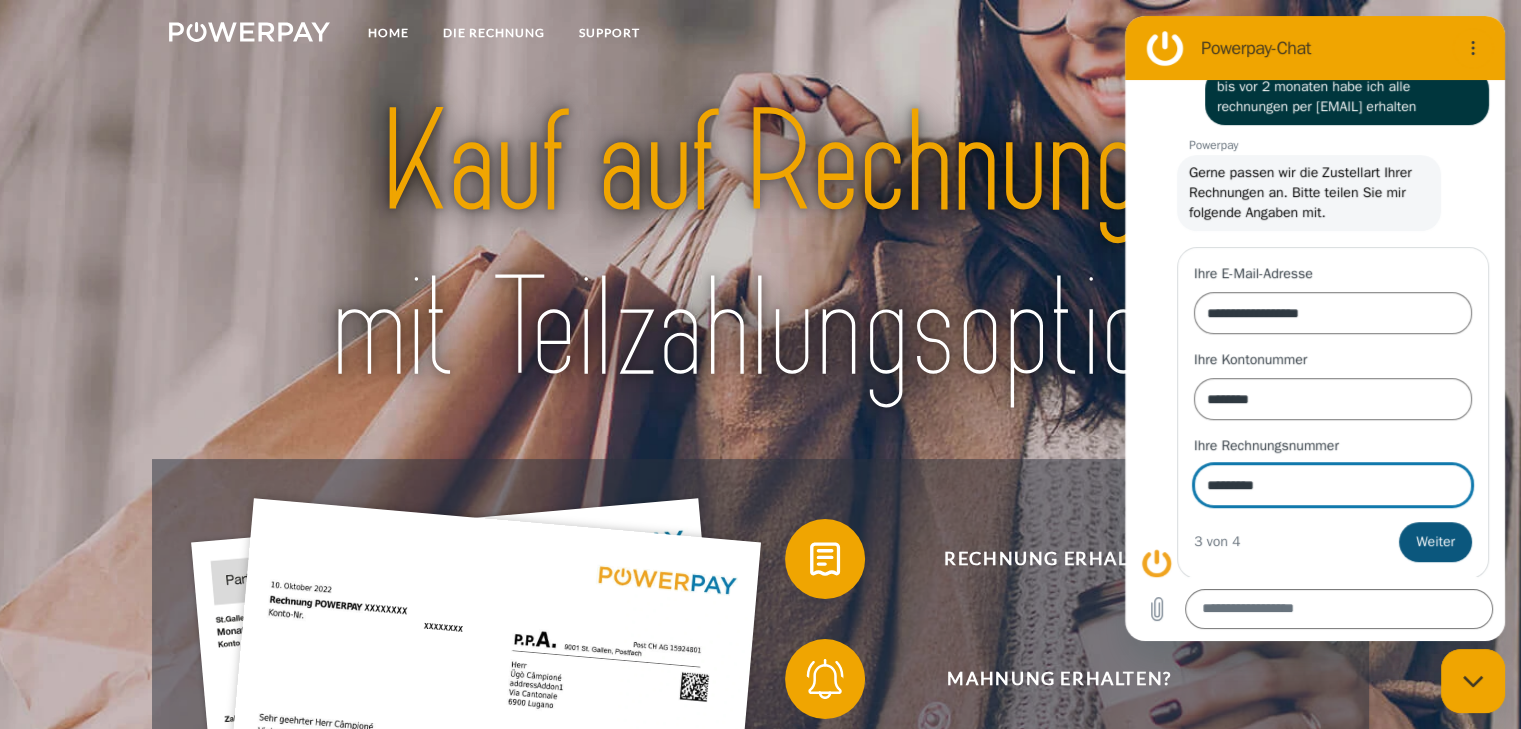 type on "*********" 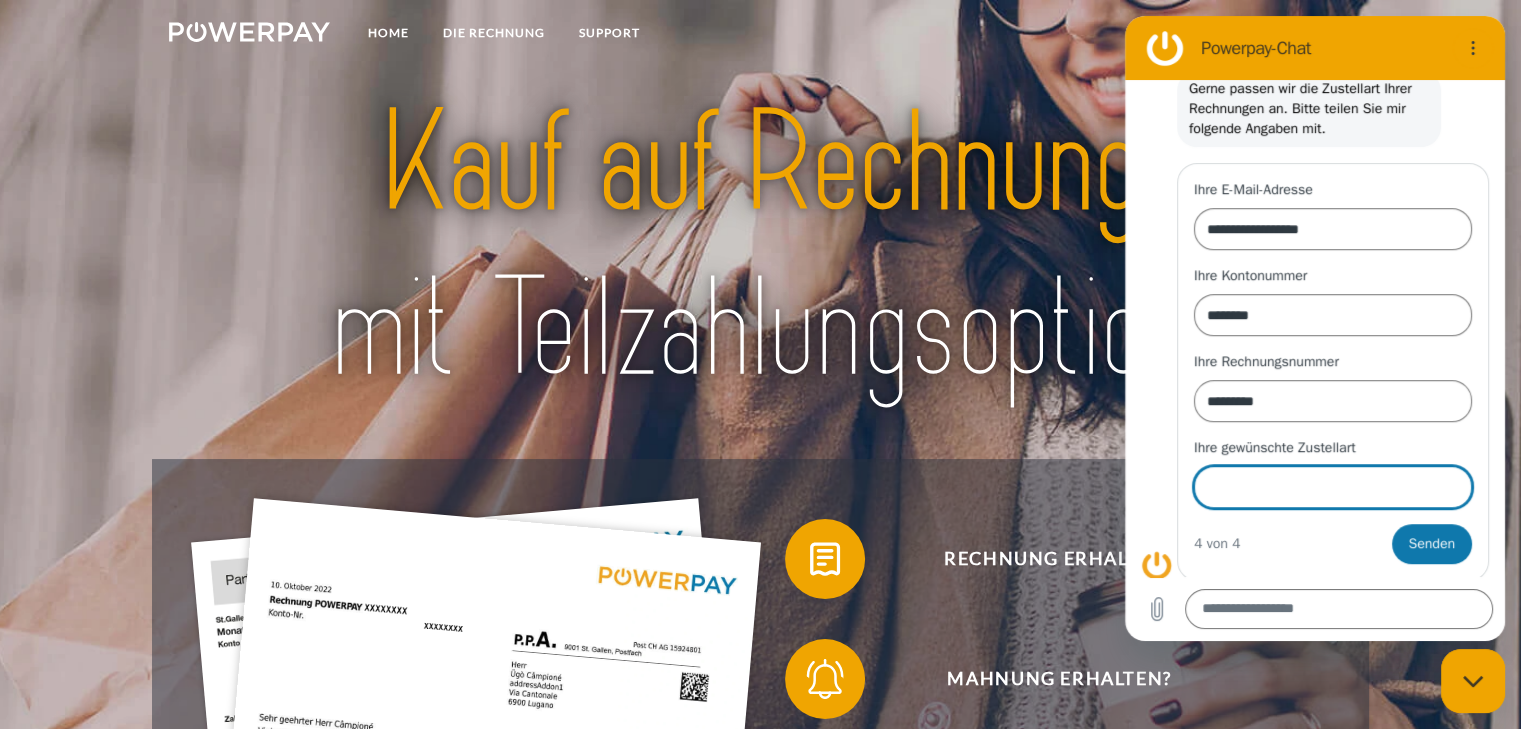 scroll, scrollTop: 915, scrollLeft: 0, axis: vertical 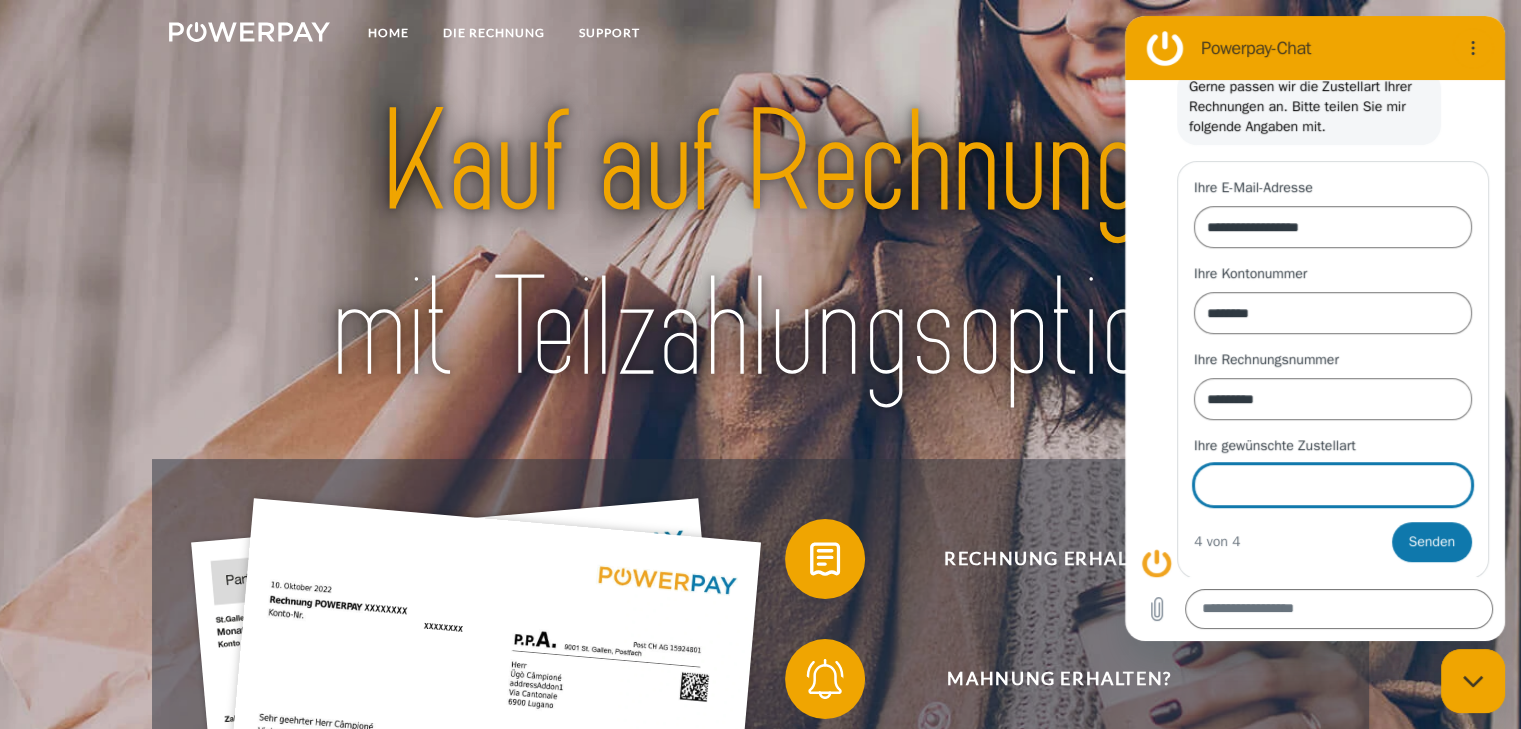 click on "Ihre gewünschte Zustellart" at bounding box center (1333, 485) 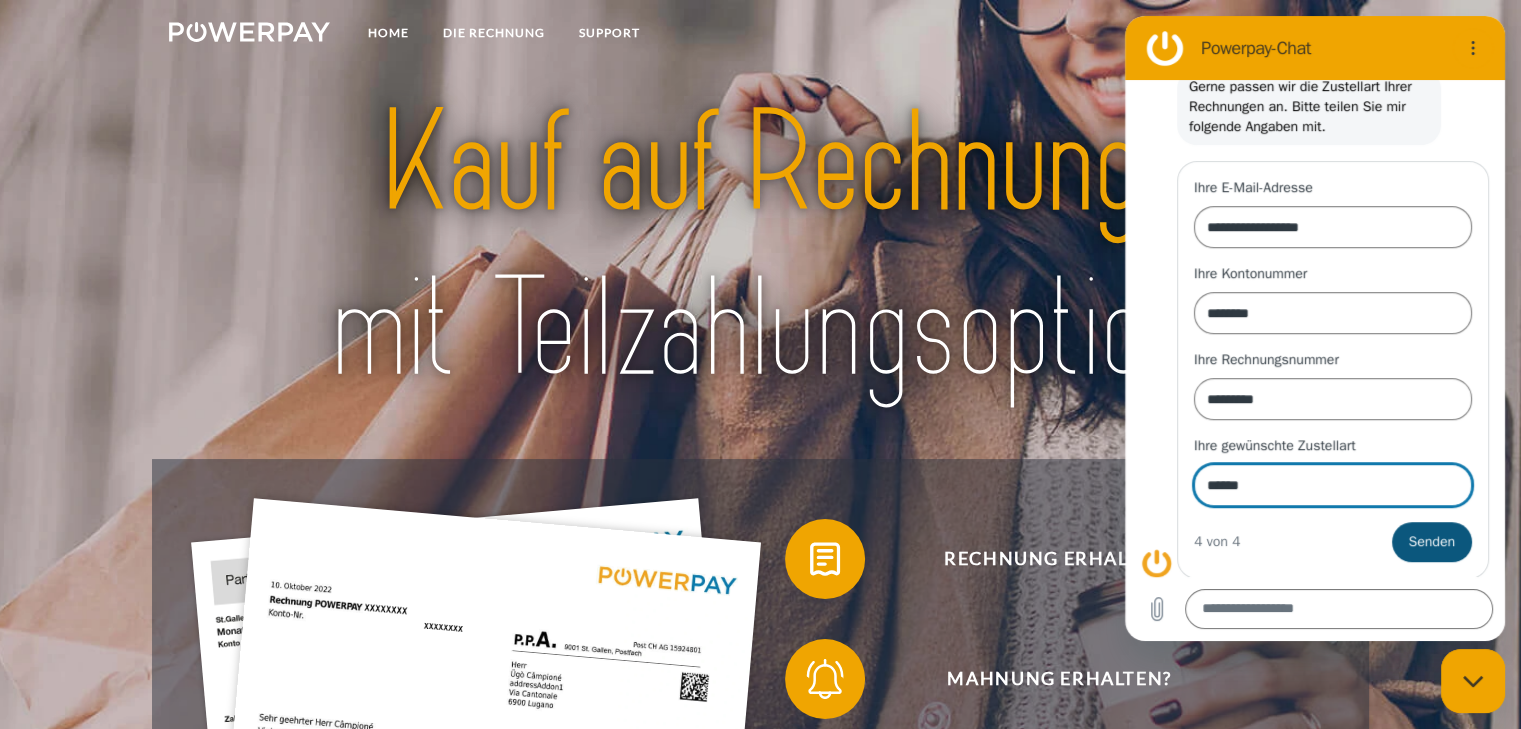 type on "******" 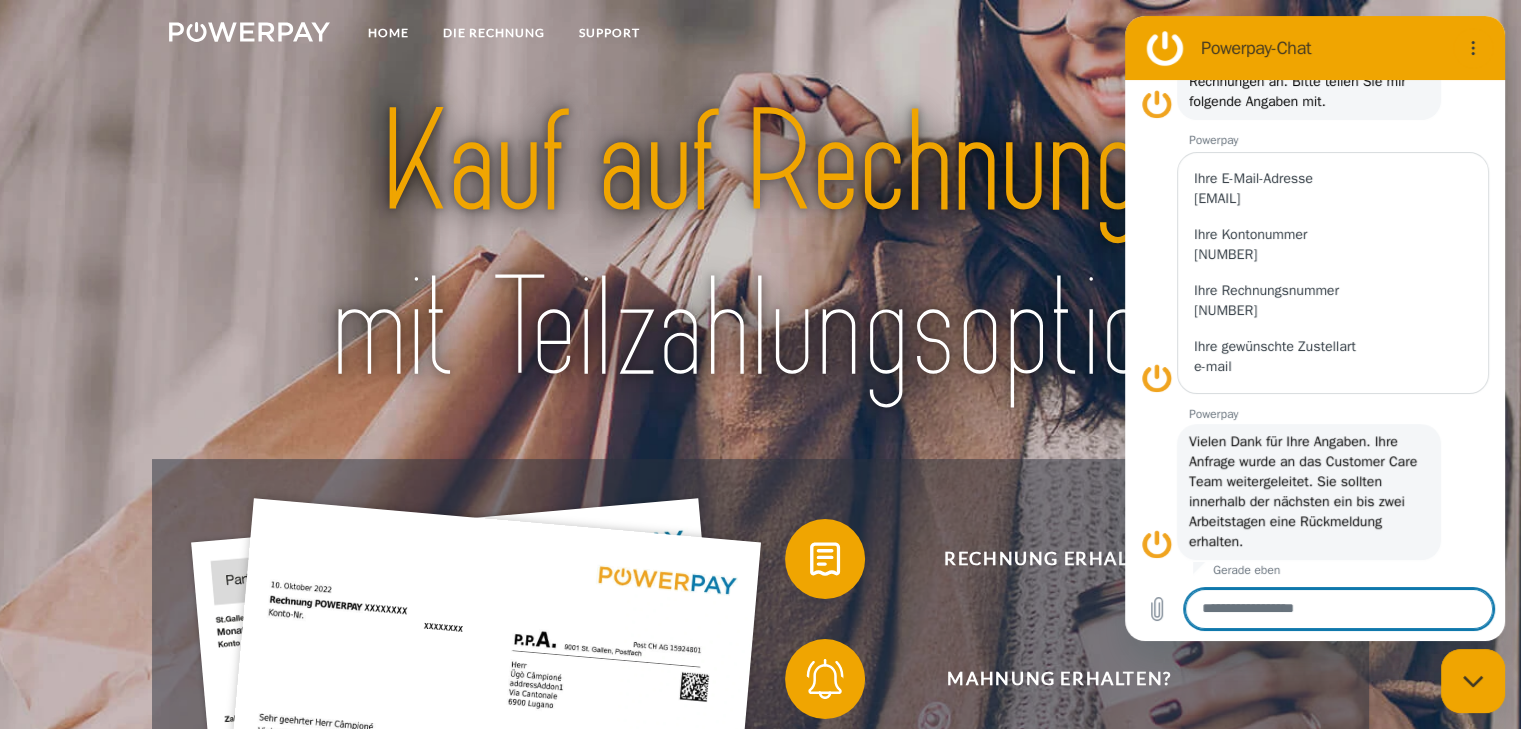 scroll, scrollTop: 944, scrollLeft: 0, axis: vertical 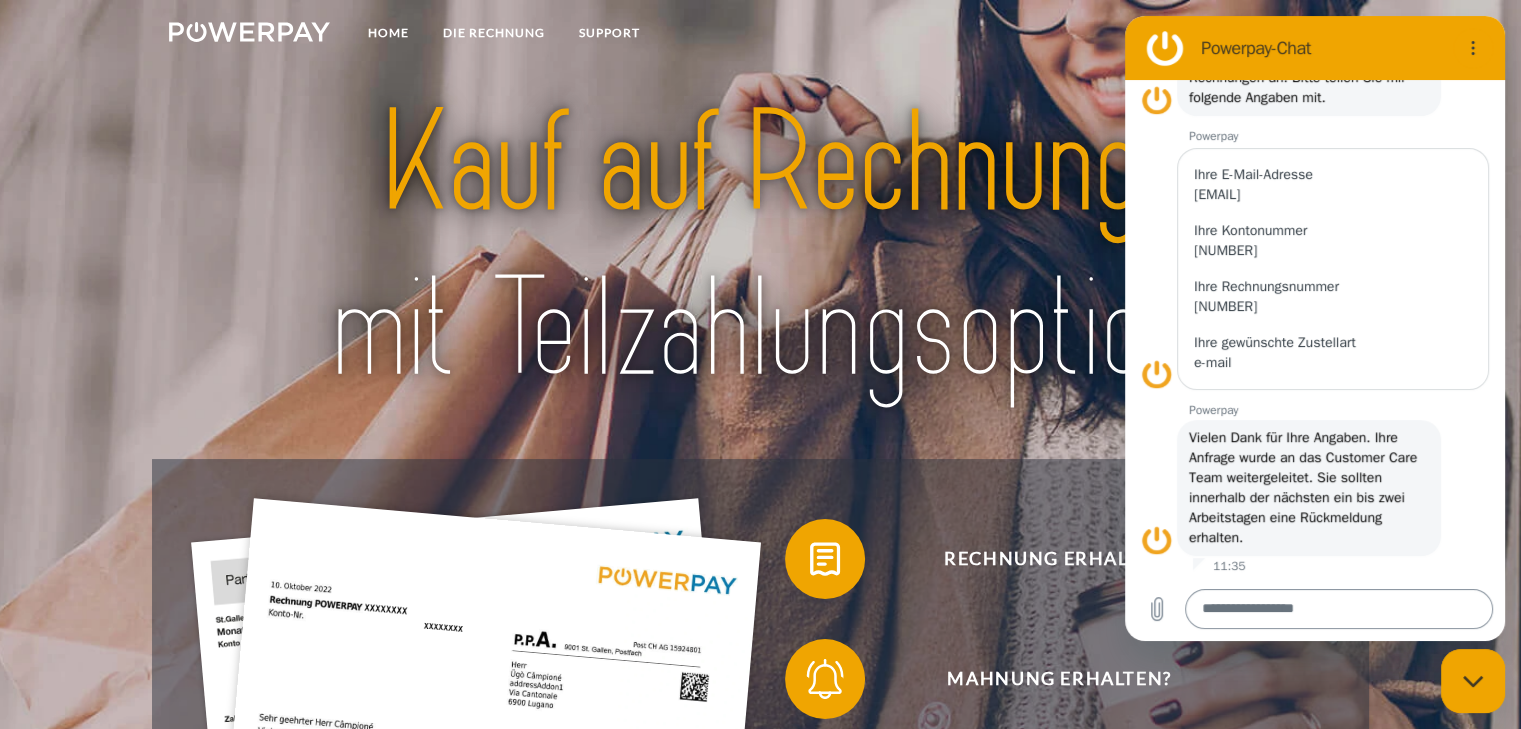 drag, startPoint x: 1277, startPoint y: 616, endPoint x: 1291, endPoint y: 614, distance: 14.142136 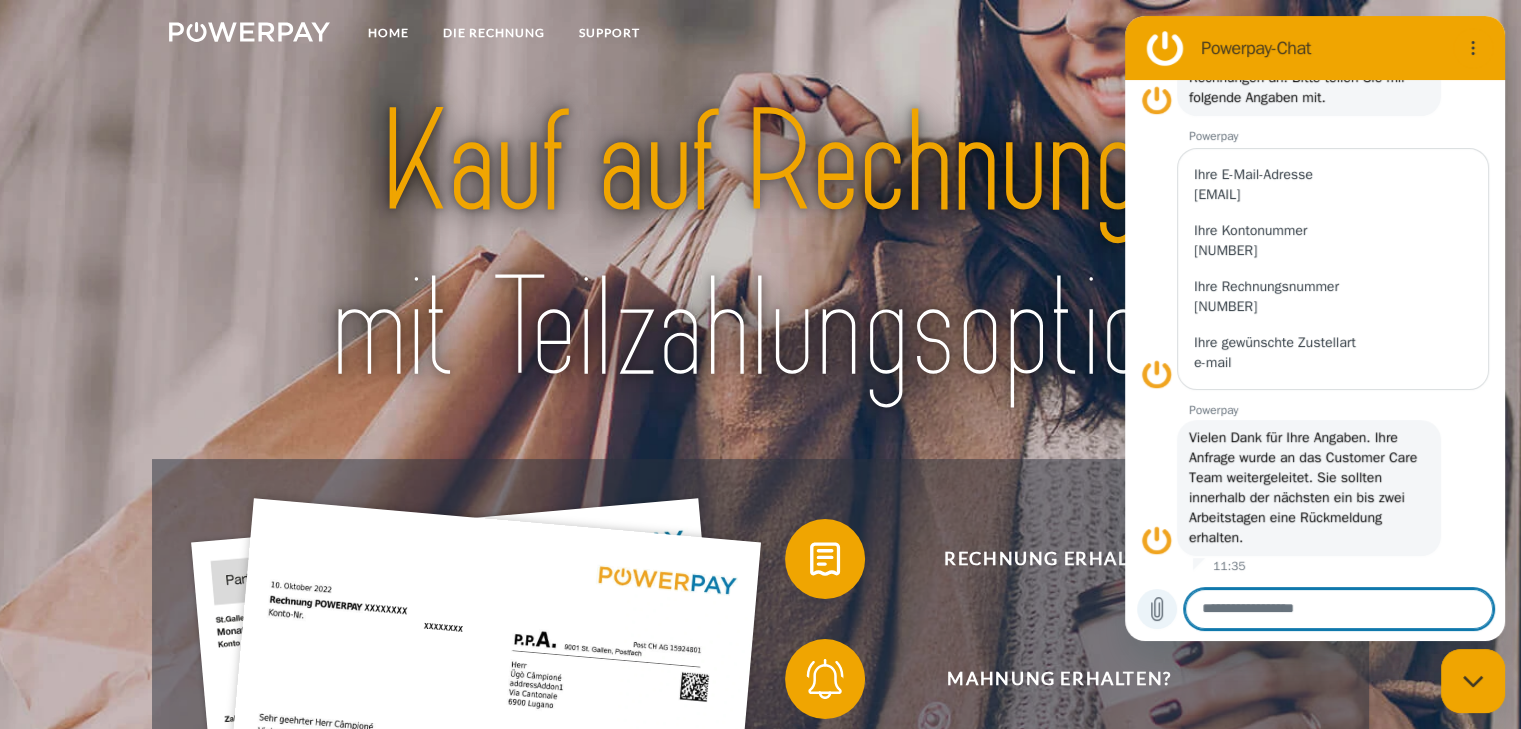 click 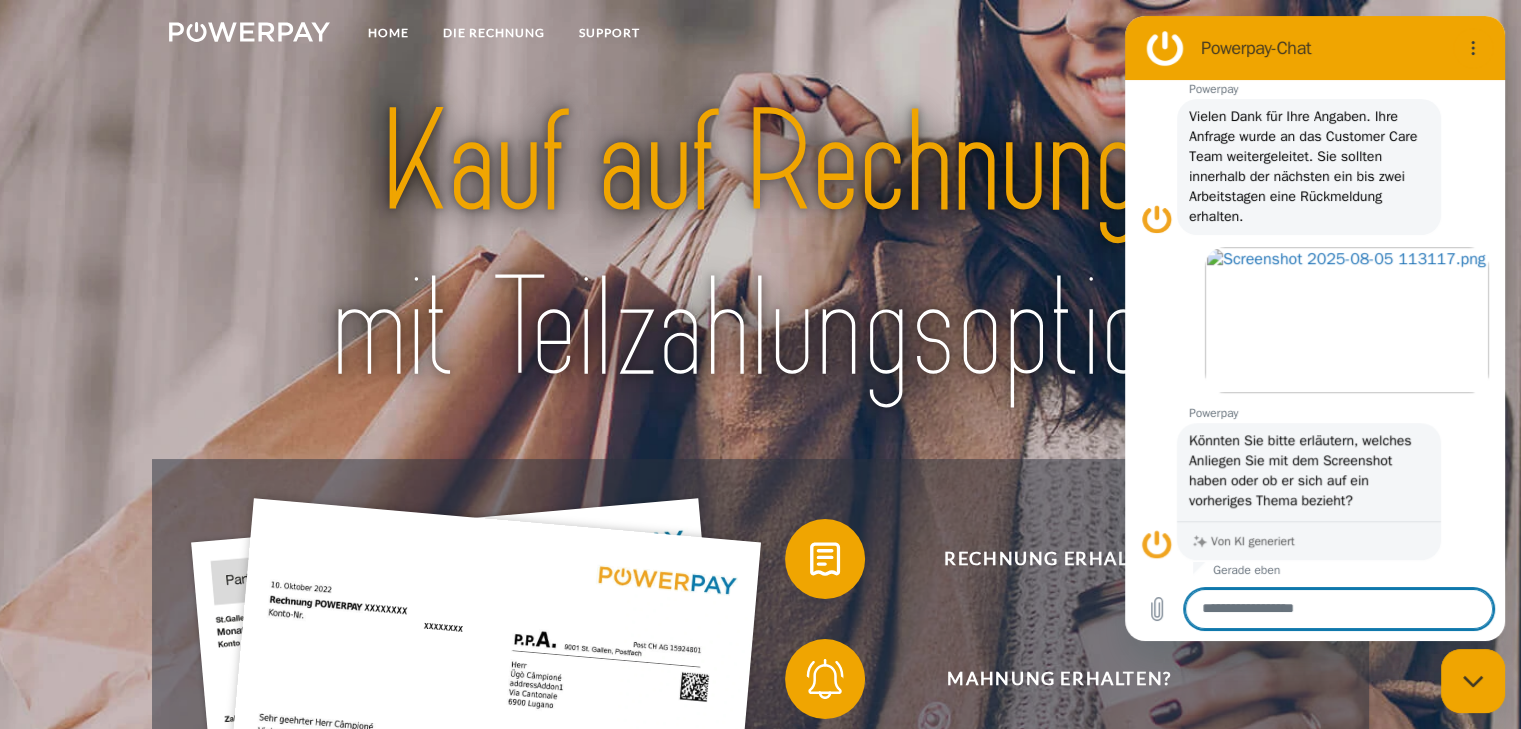 scroll, scrollTop: 1269, scrollLeft: 0, axis: vertical 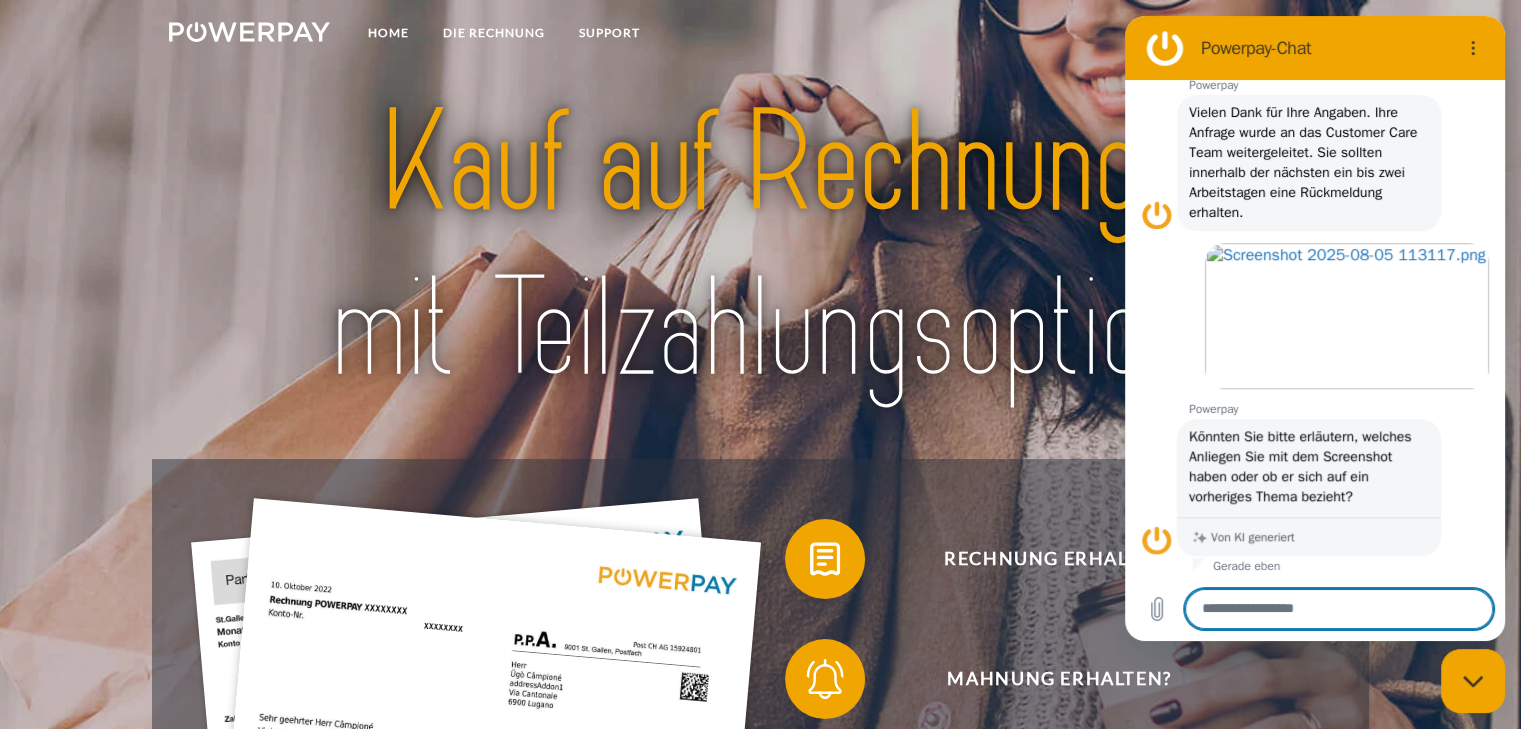 click at bounding box center [1339, 609] 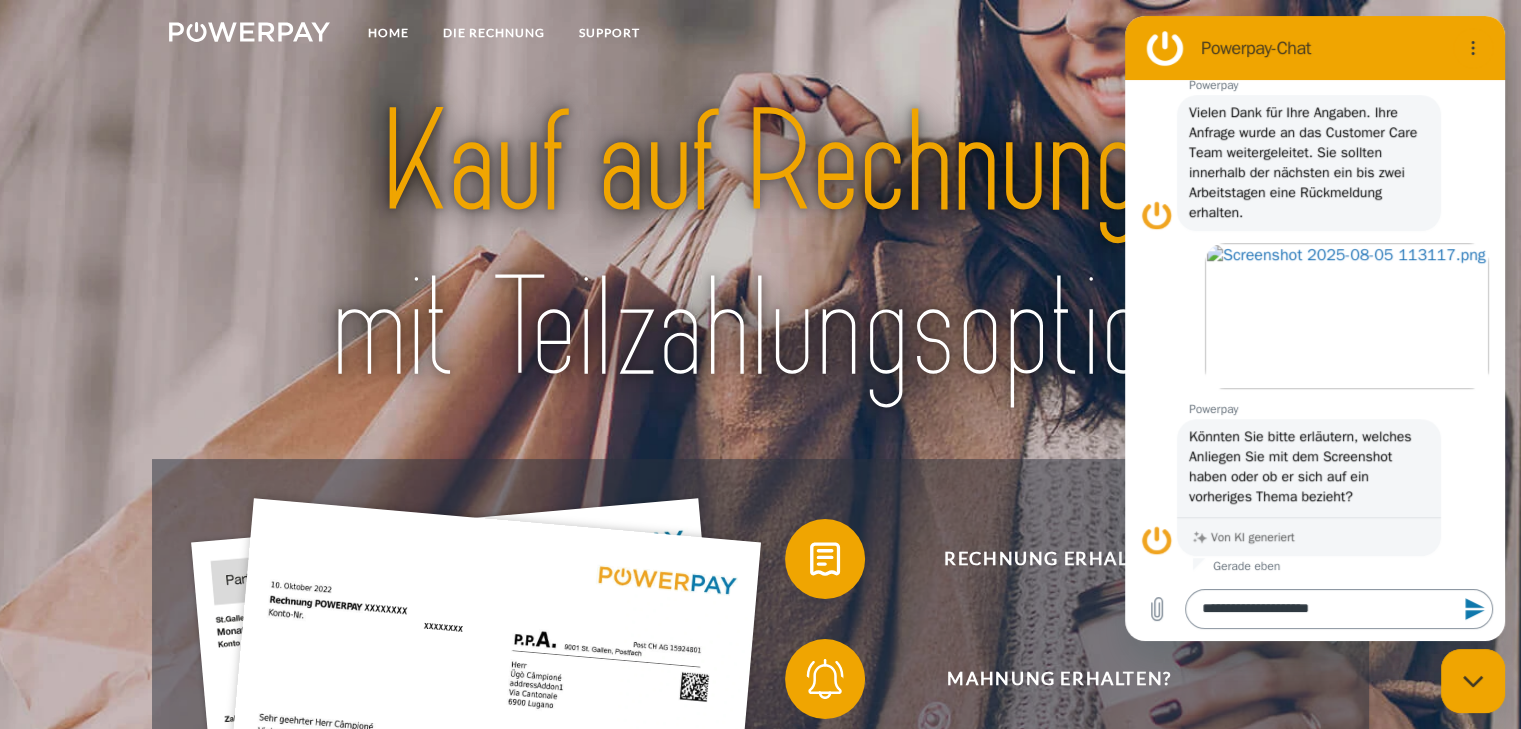 click on "**********" at bounding box center (1339, 609) 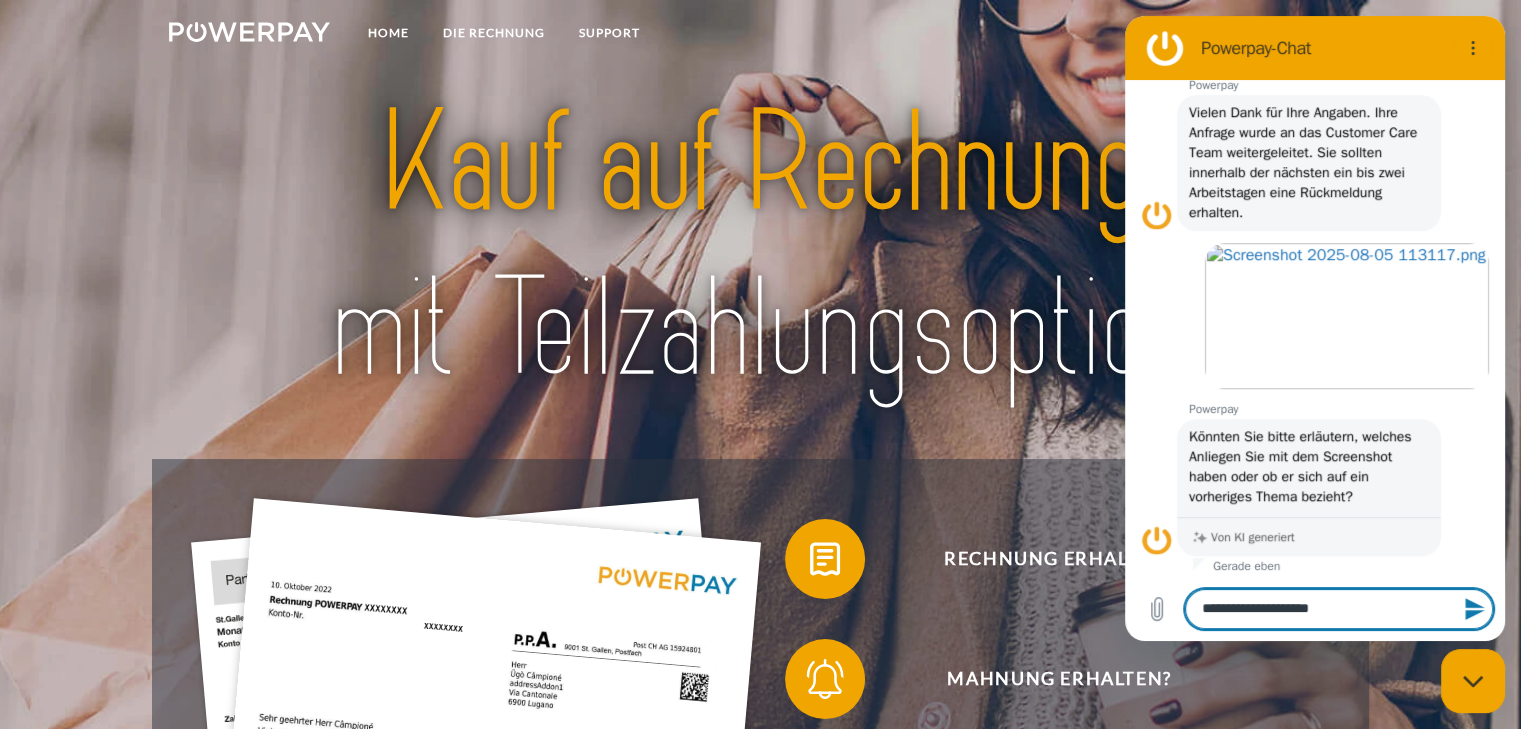 click on "**********" at bounding box center (1339, 609) 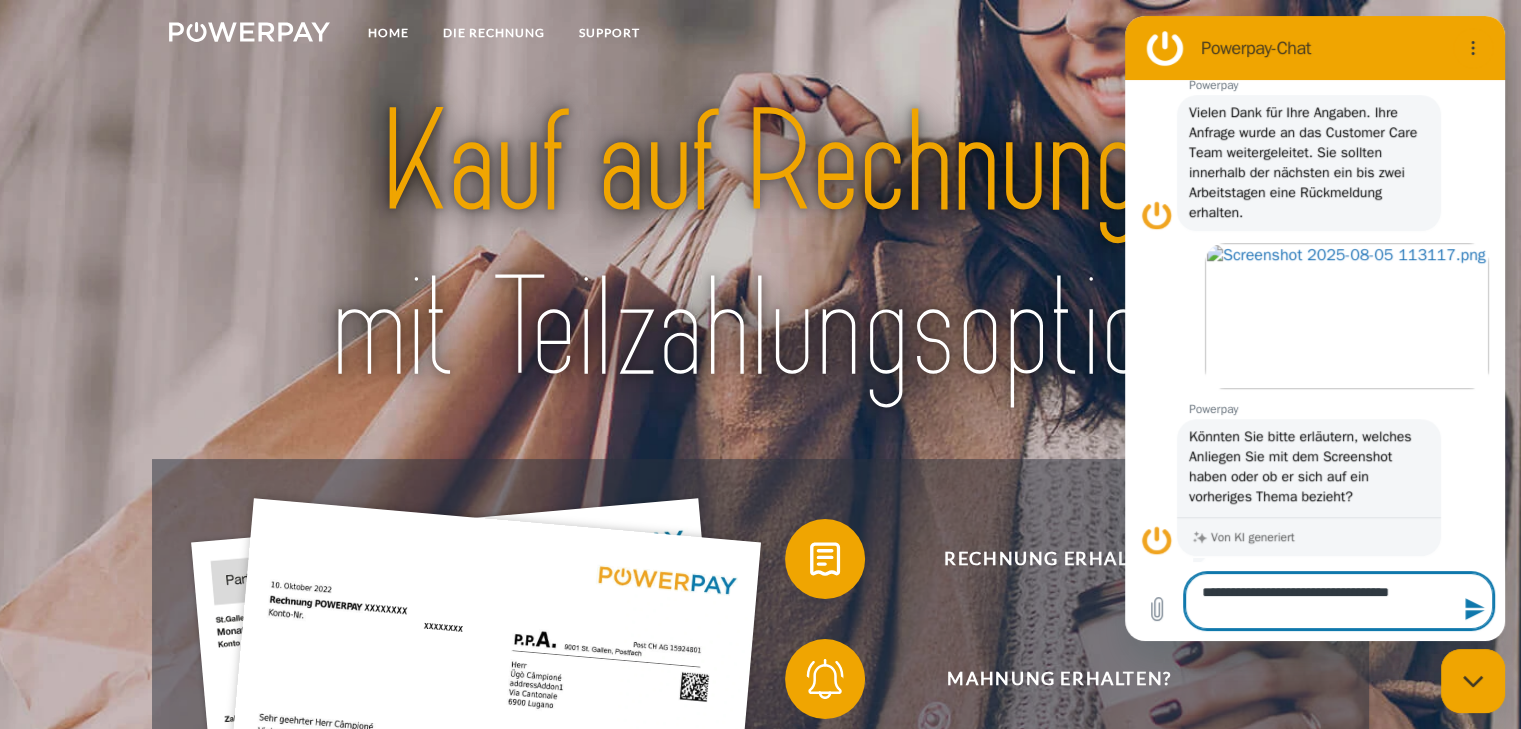 click on "**********" at bounding box center [1339, 601] 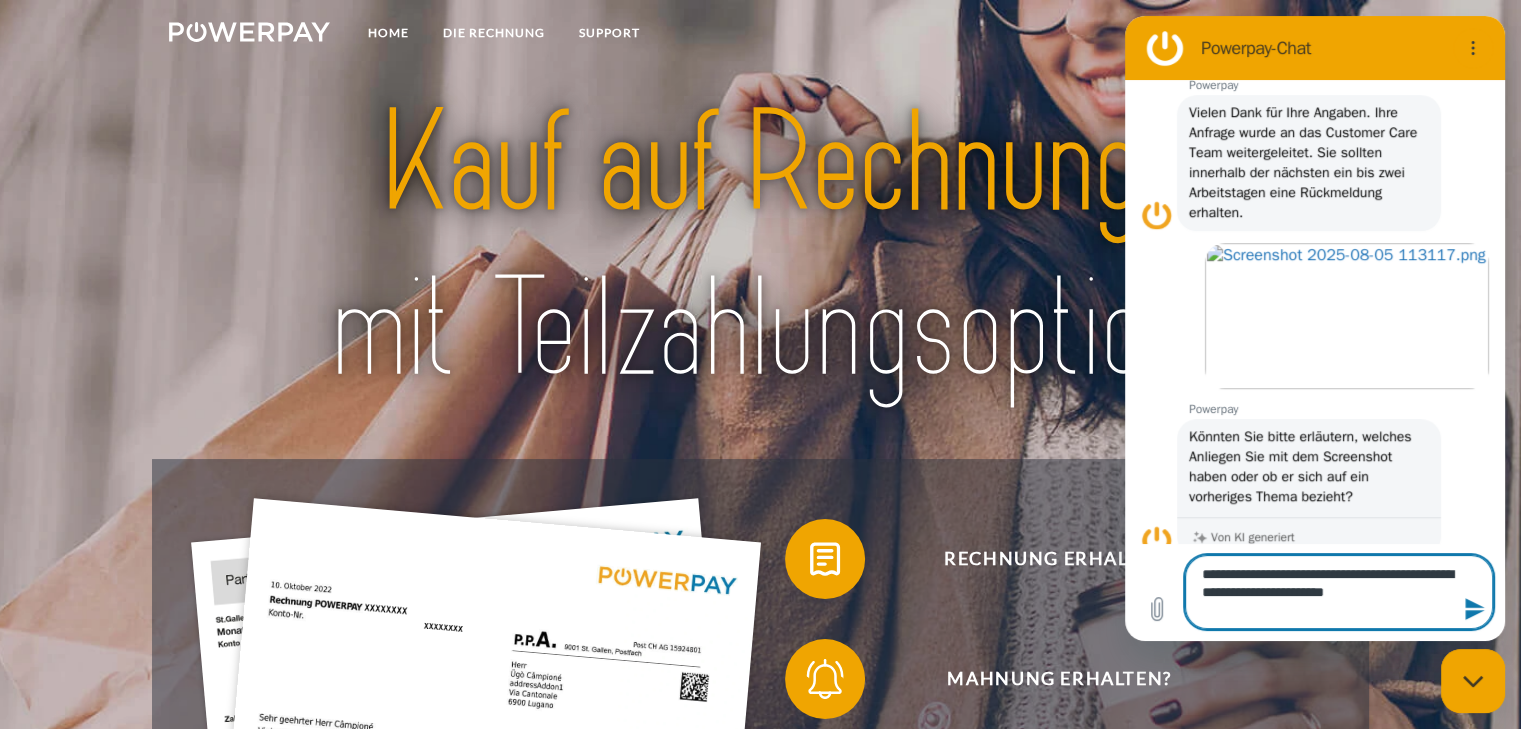 click on "**********" at bounding box center (1339, 592) 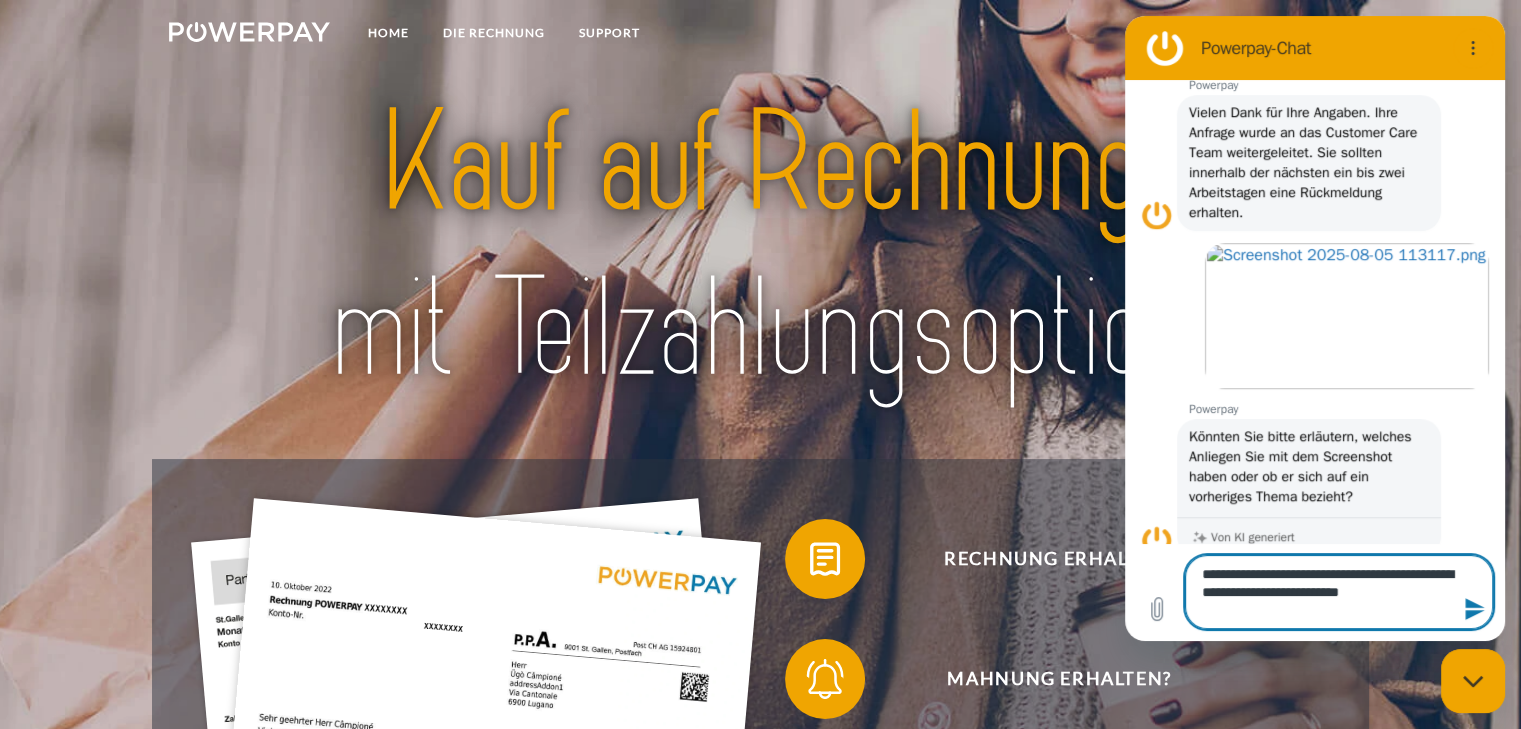 click on "**********" at bounding box center (1339, 592) 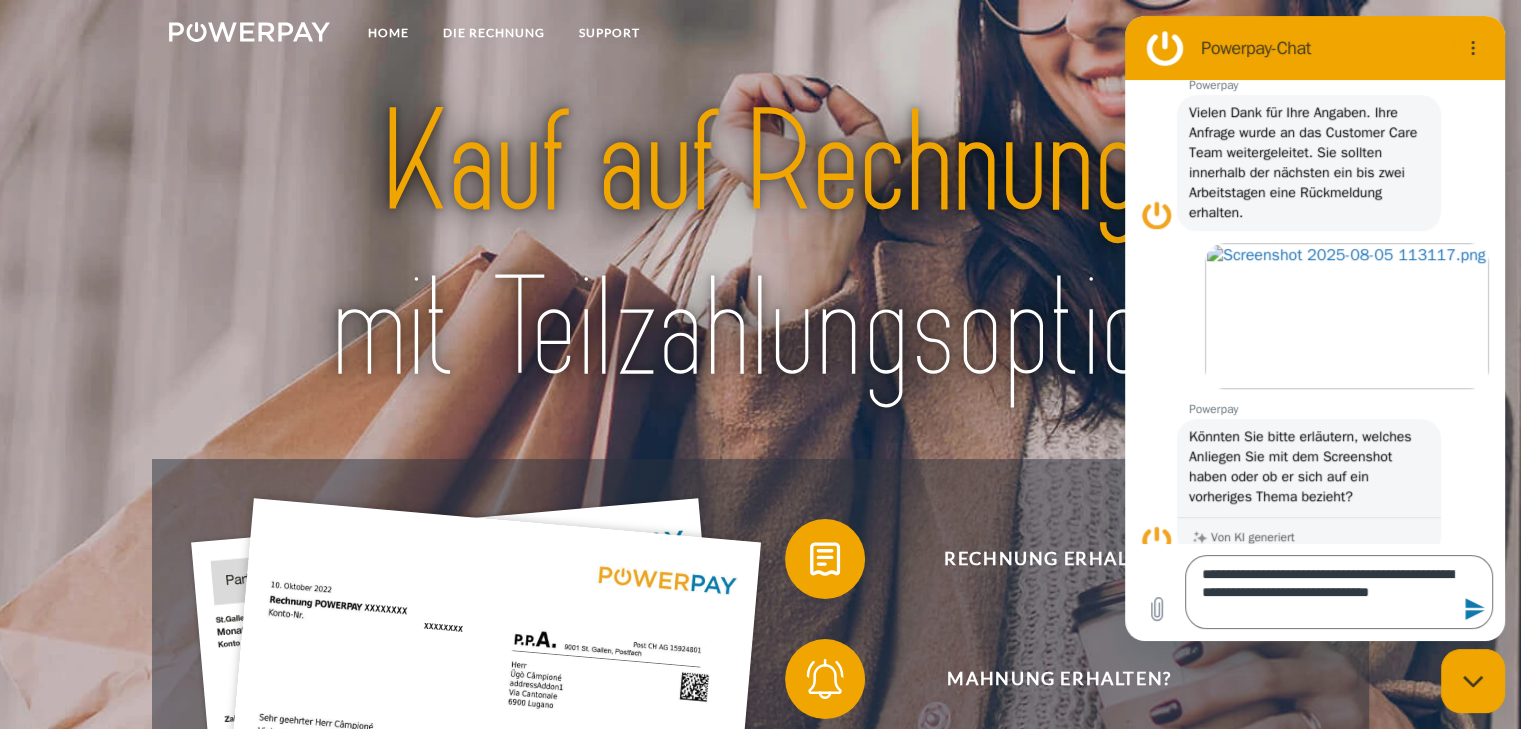 drag, startPoint x: 1316, startPoint y: 607, endPoint x: 1323, endPoint y: 635, distance: 28.86174 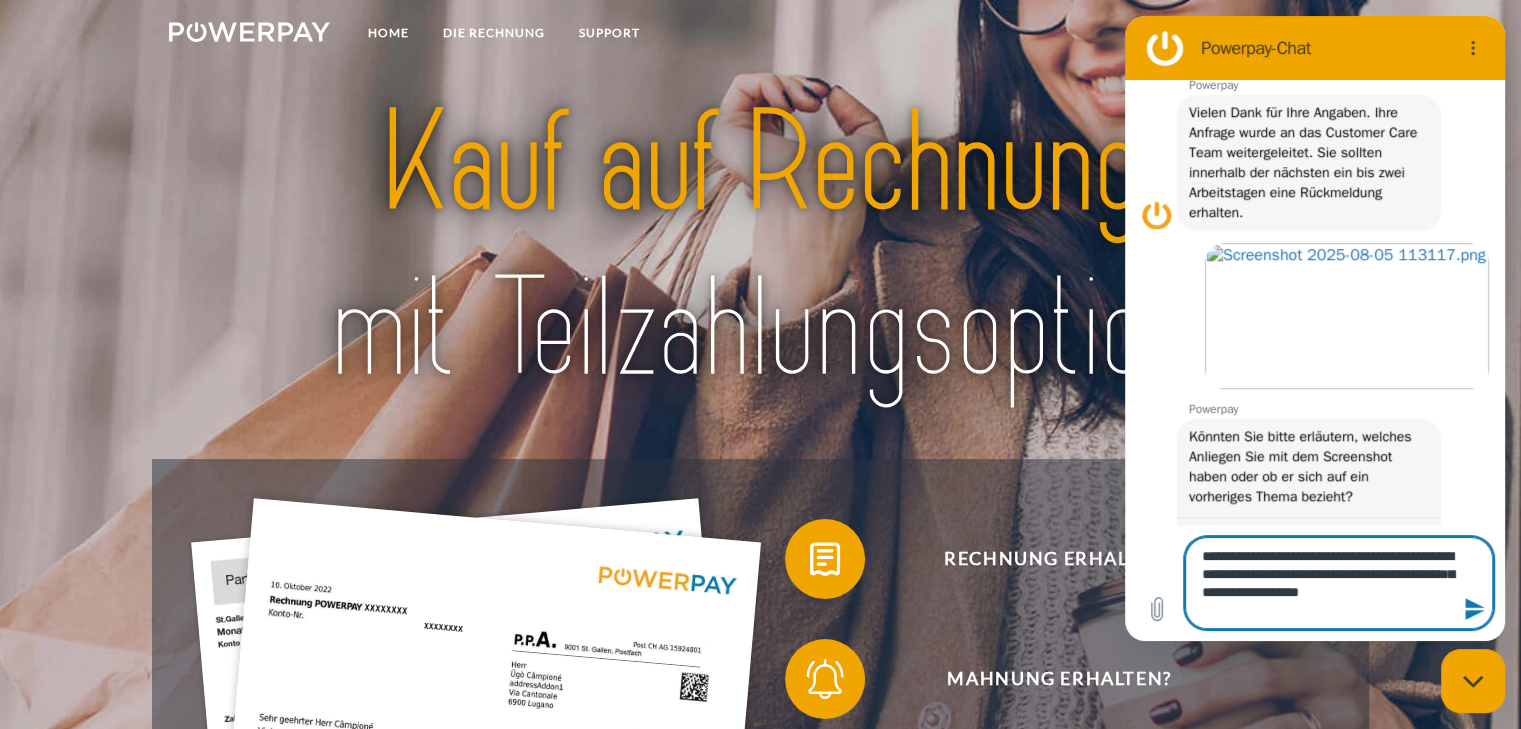 click on "**********" at bounding box center [1339, 583] 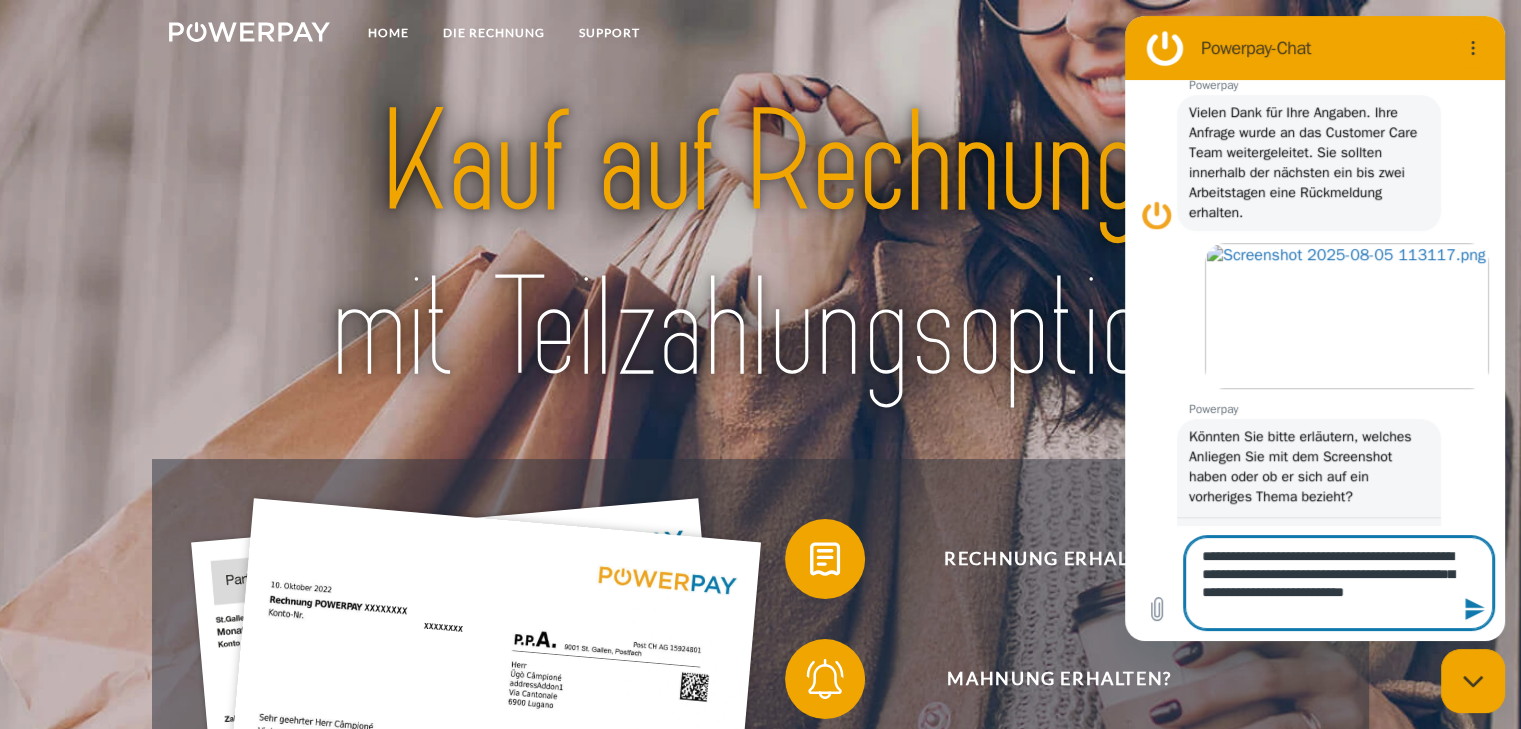 type on "**********" 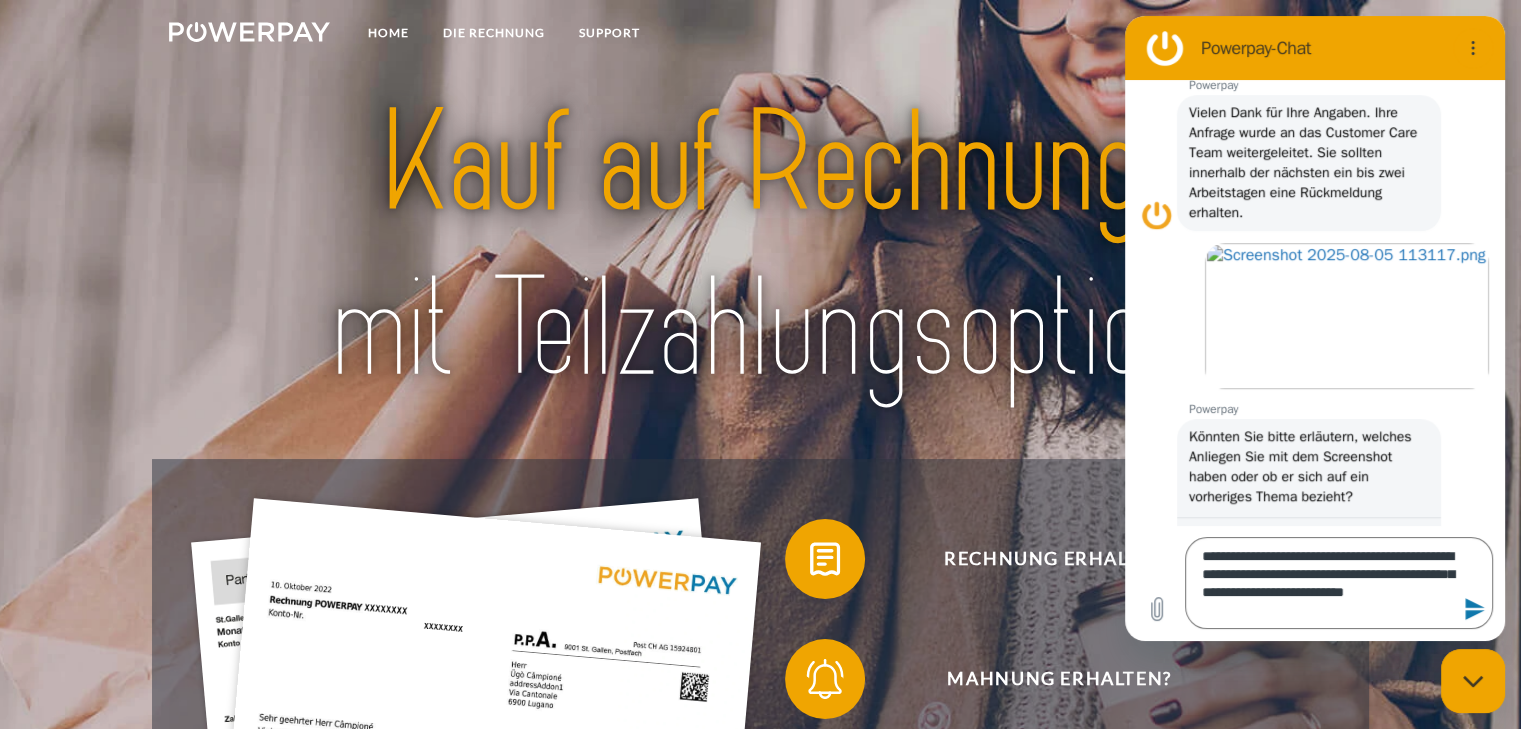 click 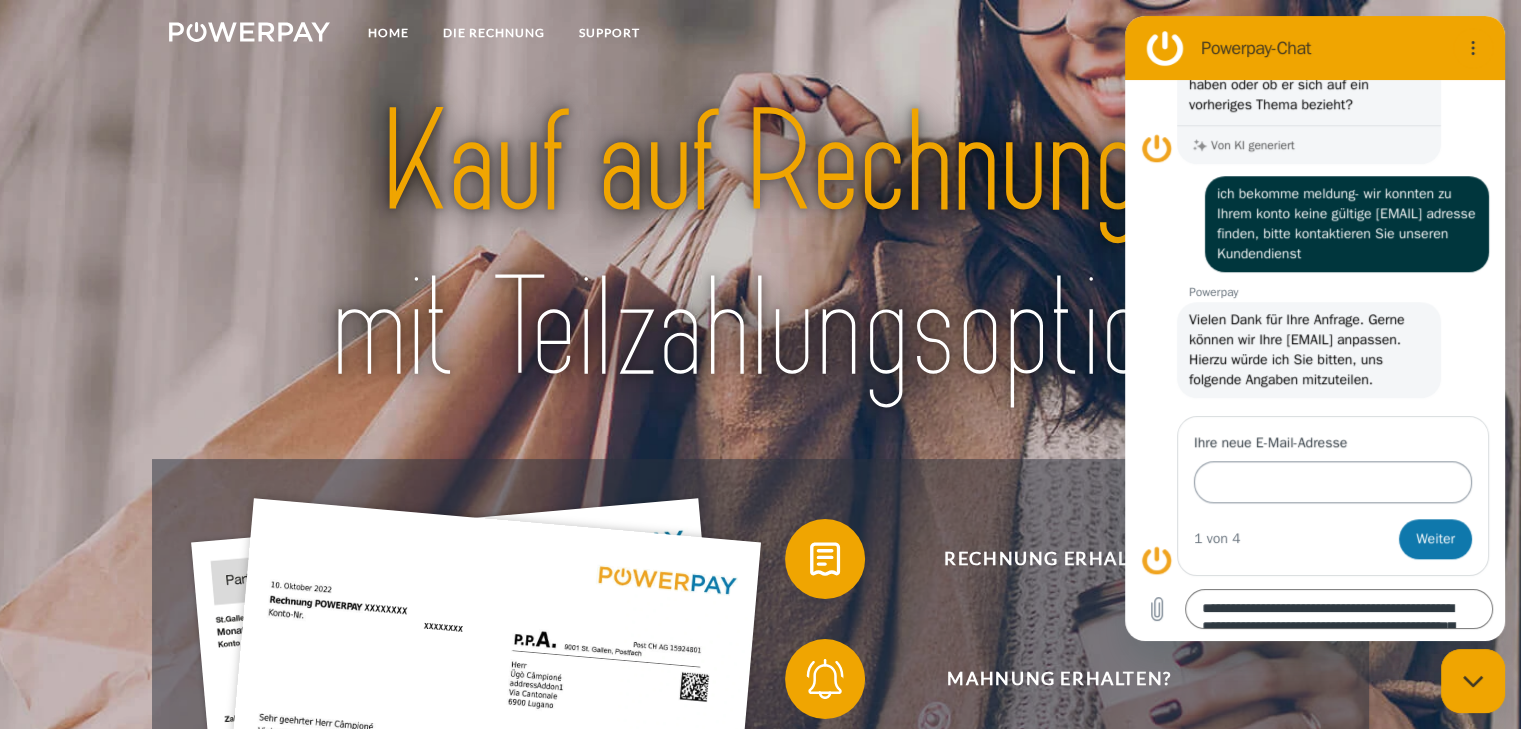 scroll, scrollTop: 1676, scrollLeft: 0, axis: vertical 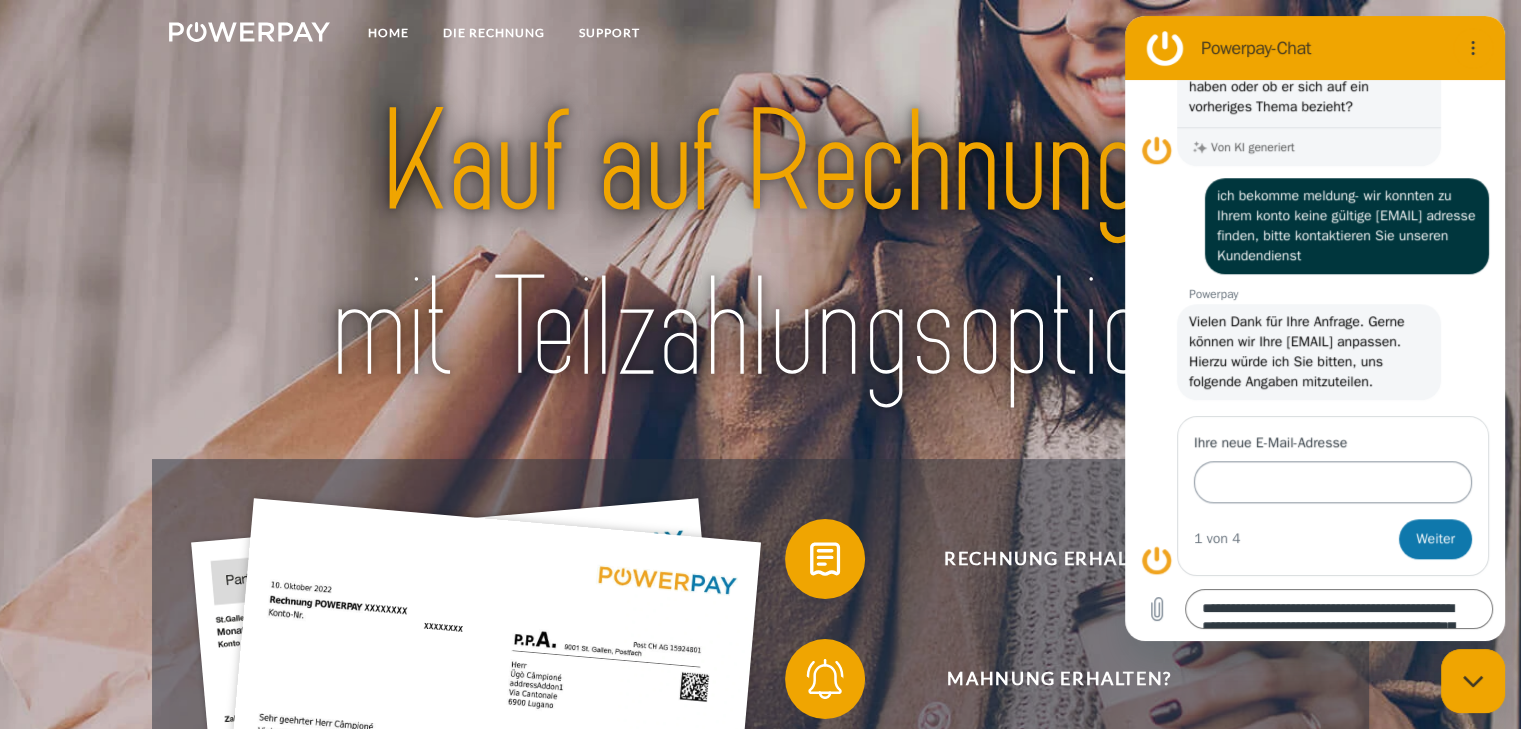 click on "Ihre neue E-Mail-Adresse" at bounding box center [1333, 482] 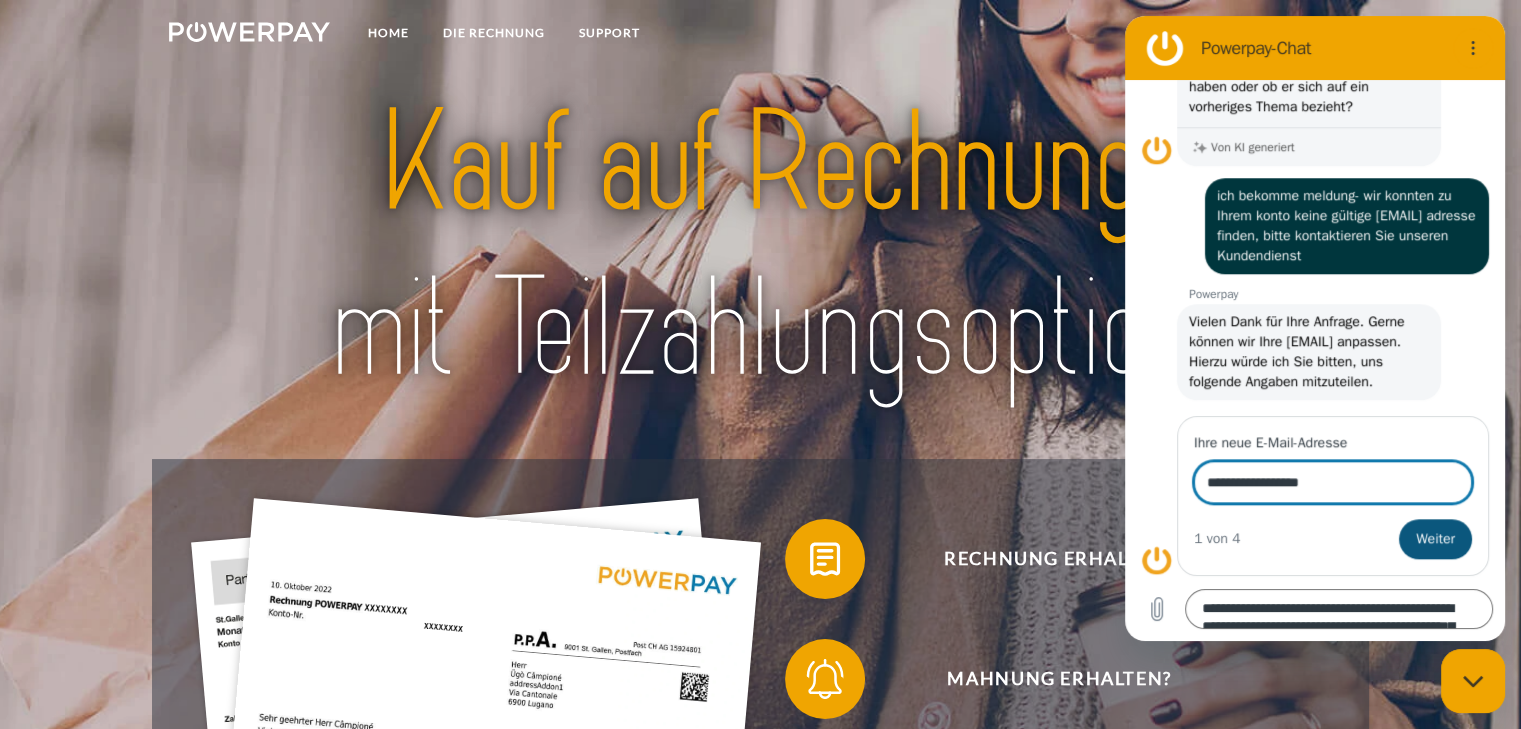 type on "**********" 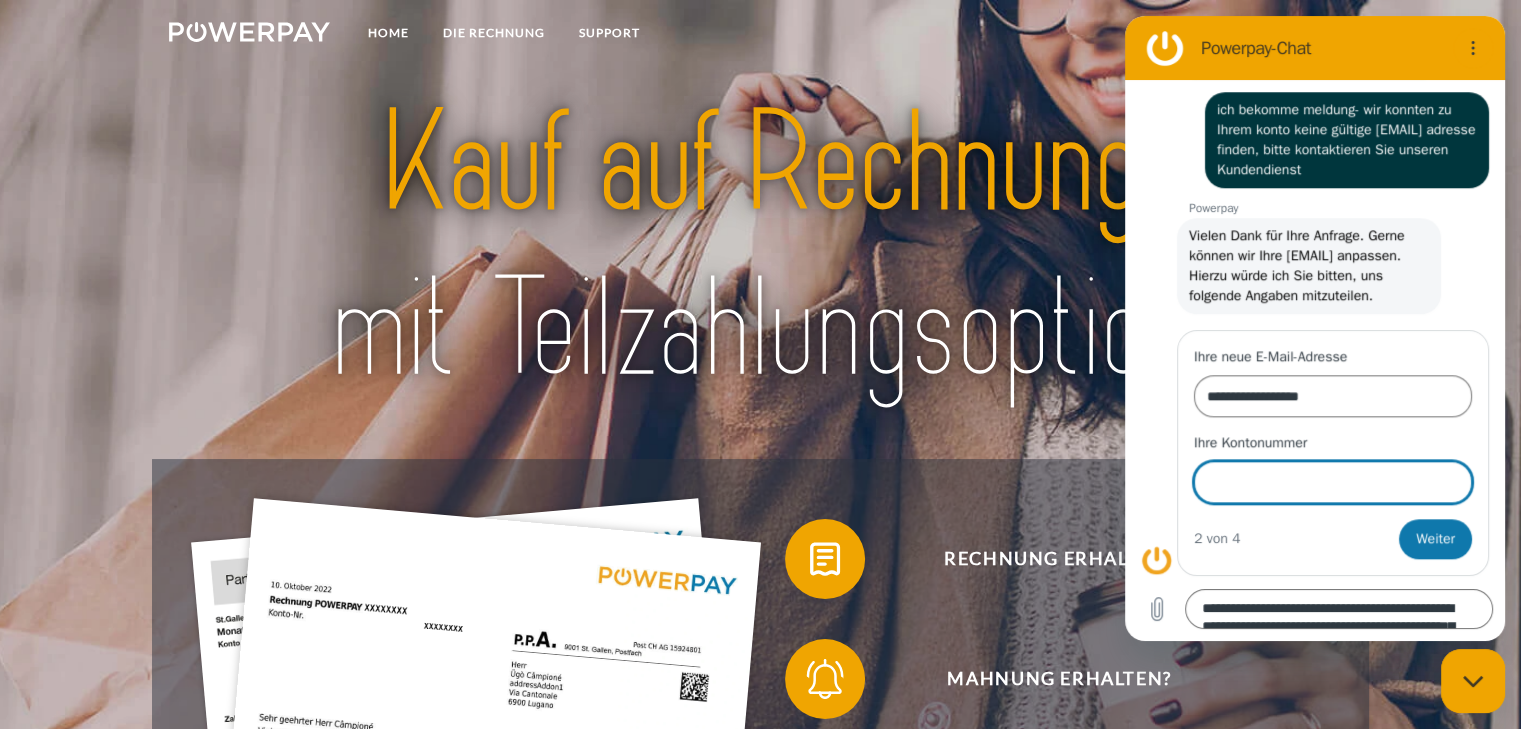 scroll, scrollTop: 1762, scrollLeft: 0, axis: vertical 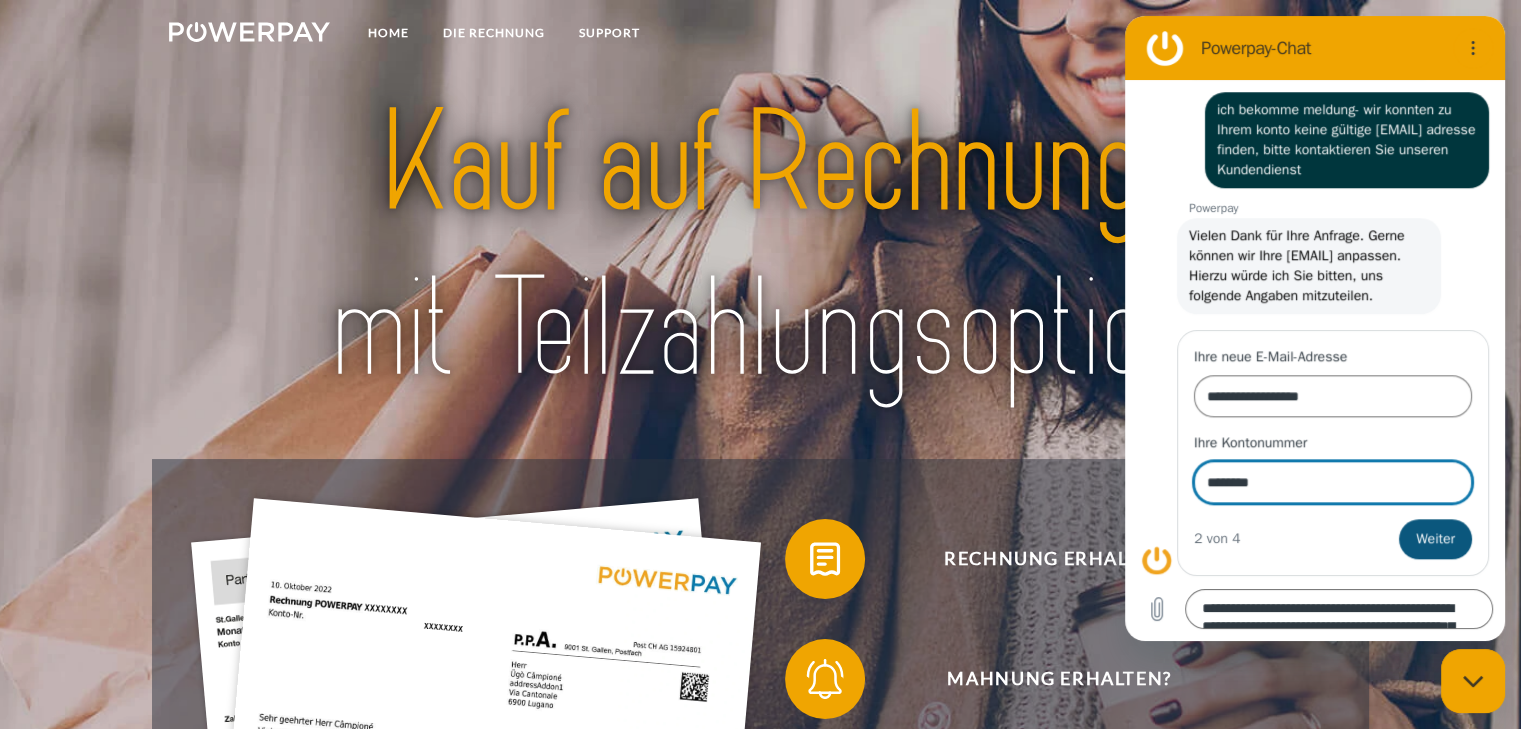 type on "********" 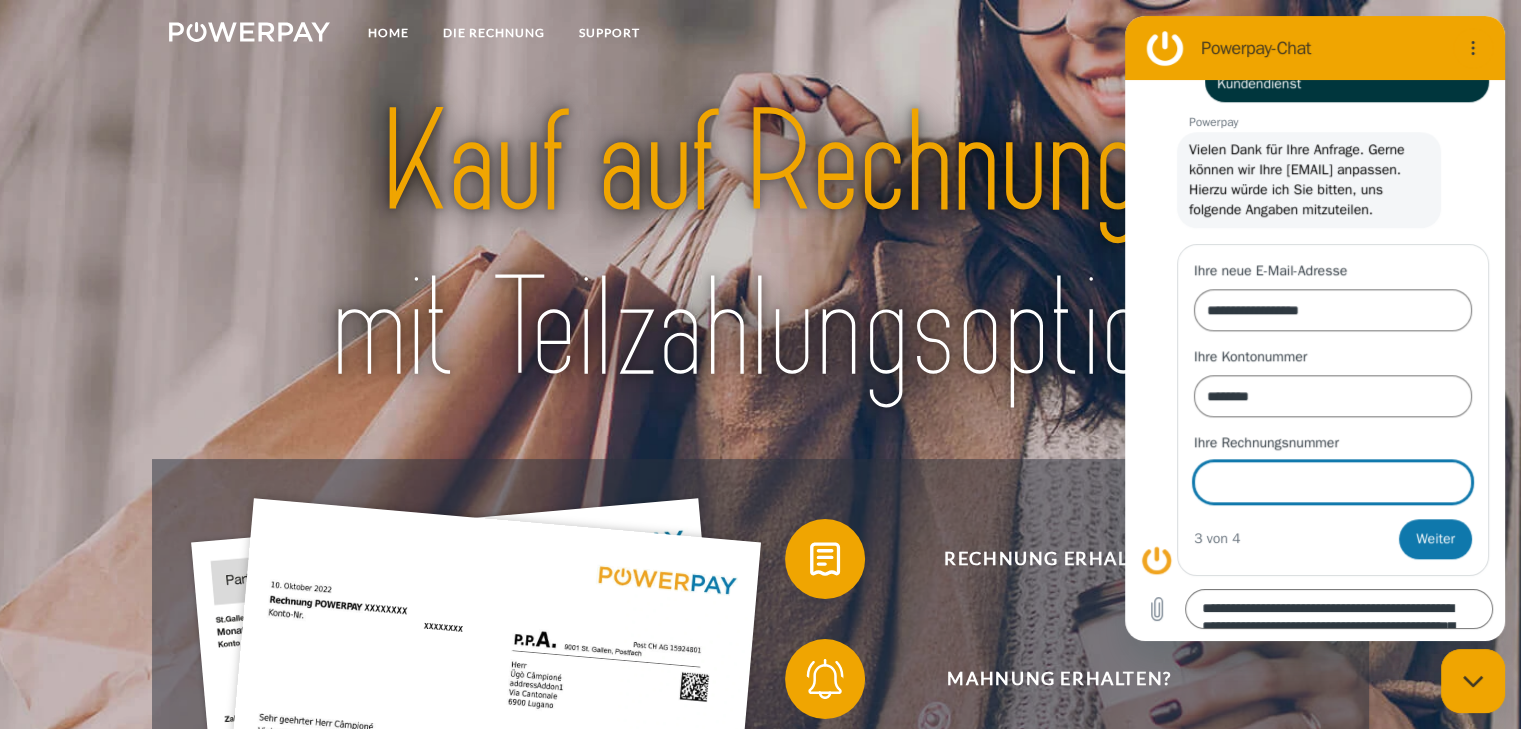 scroll, scrollTop: 1848, scrollLeft: 0, axis: vertical 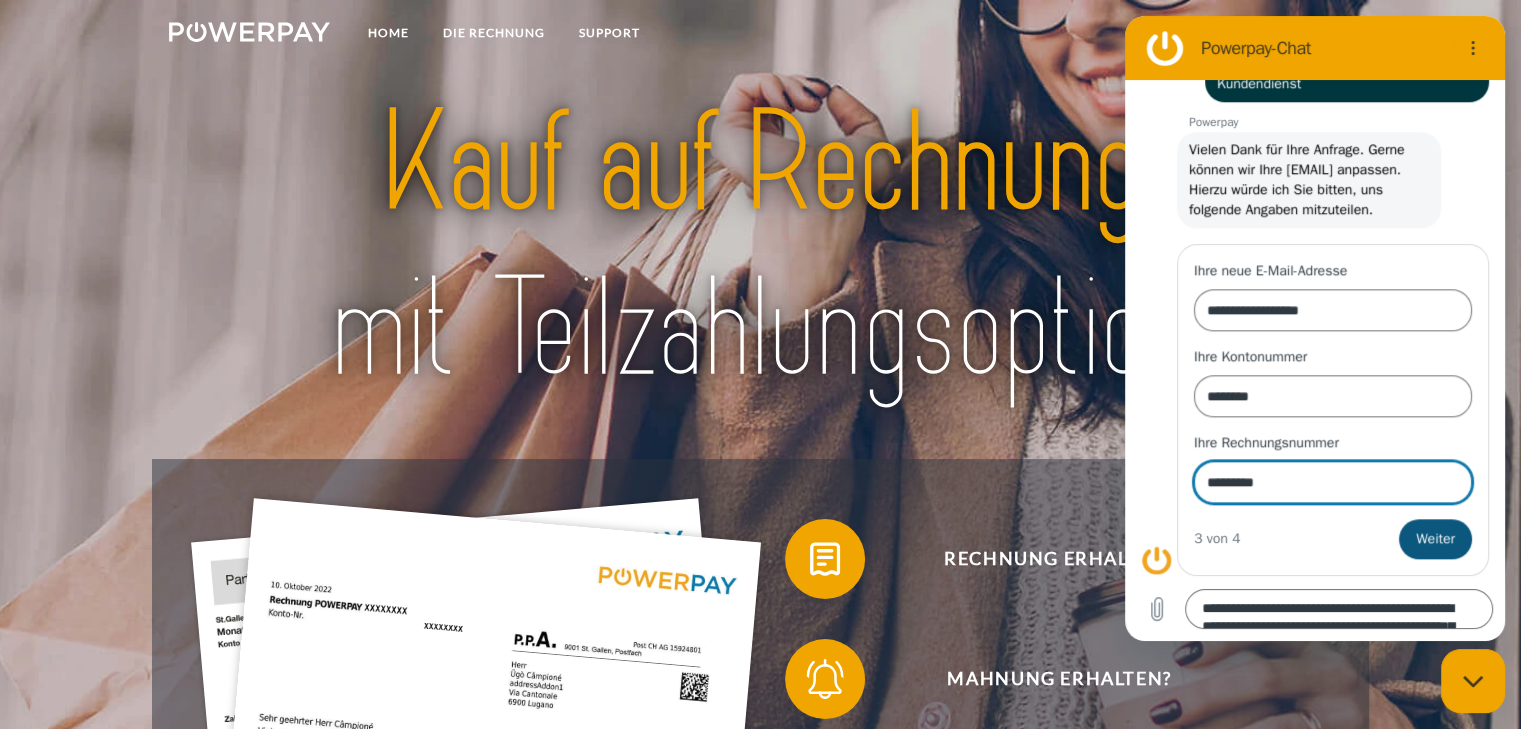 type on "*********" 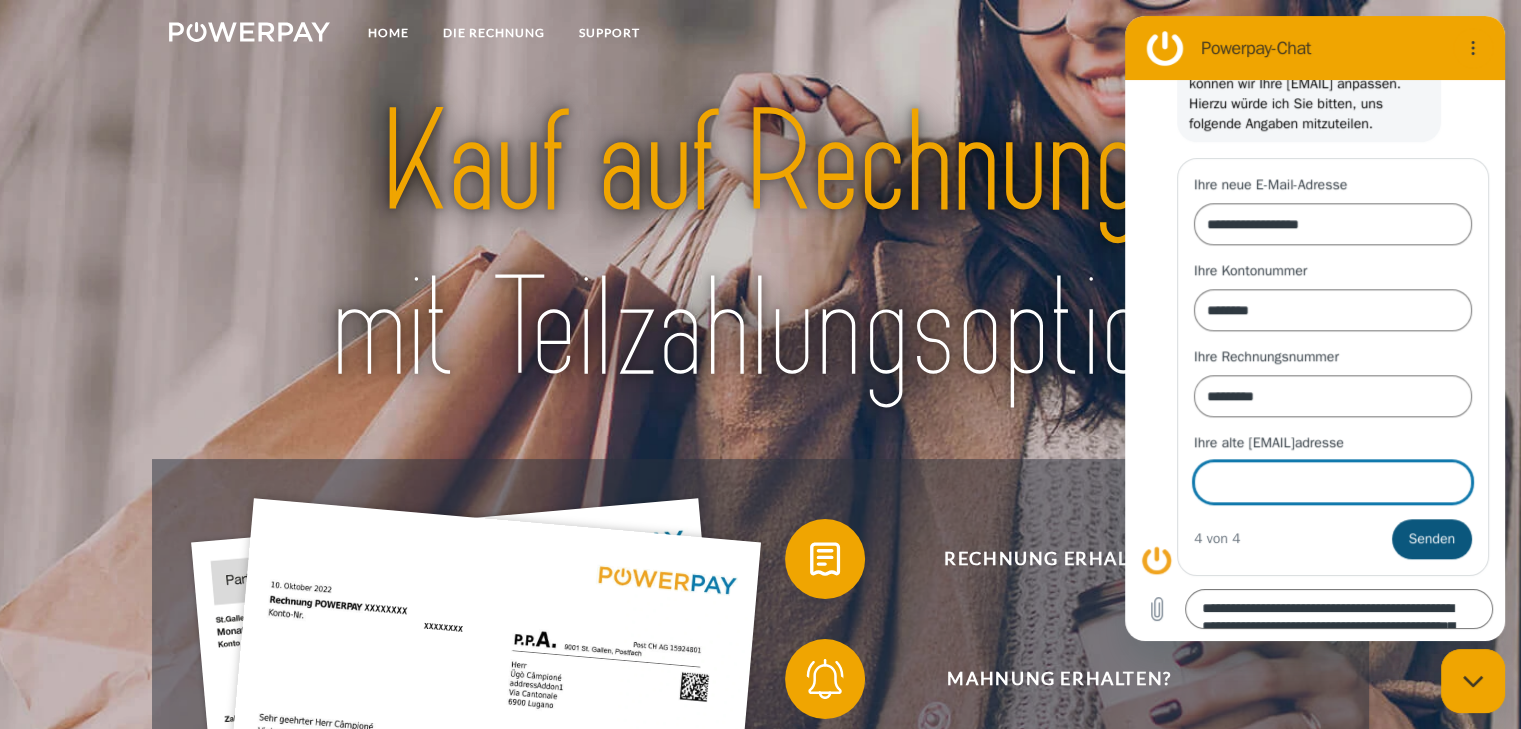 scroll, scrollTop: 1933, scrollLeft: 0, axis: vertical 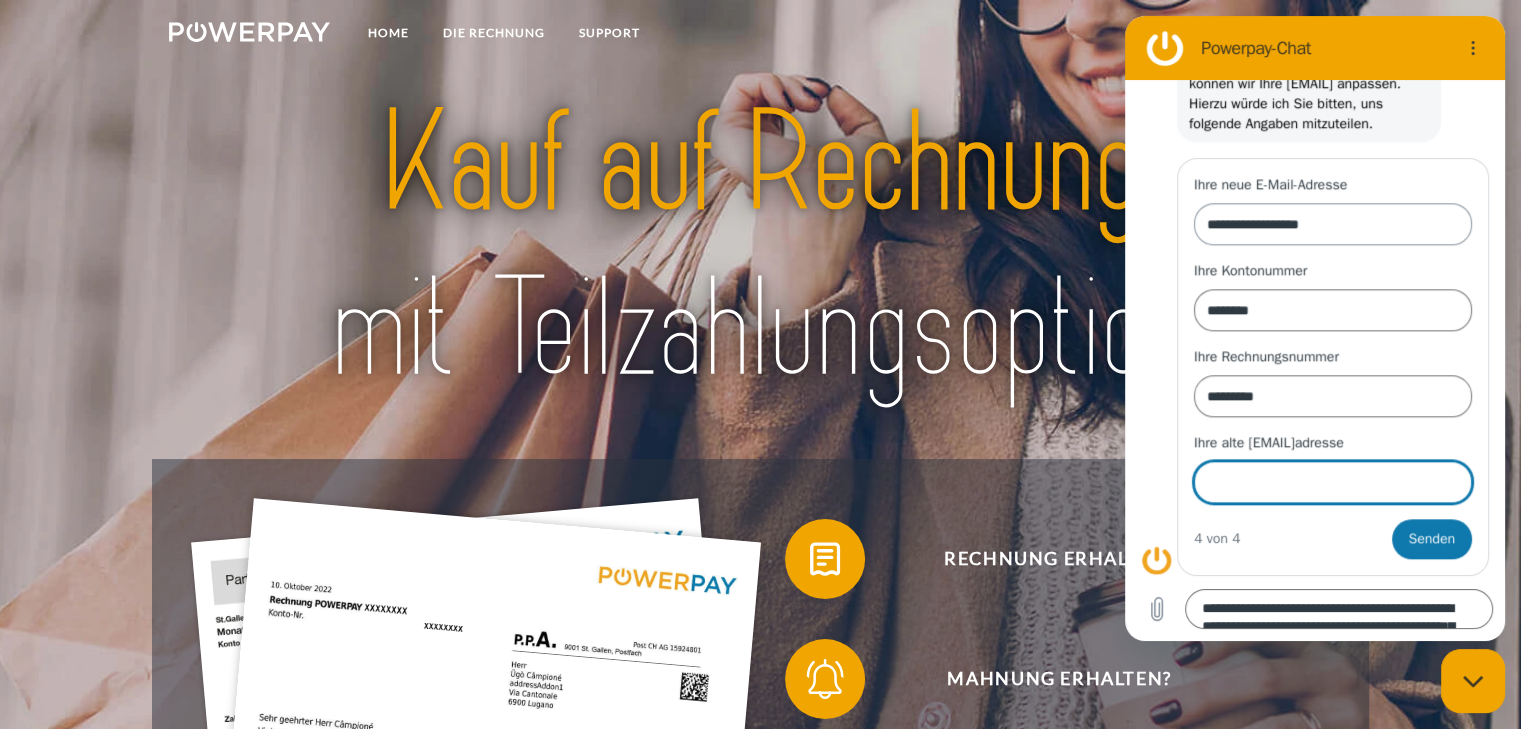 click on "**********" at bounding box center [1333, 224] 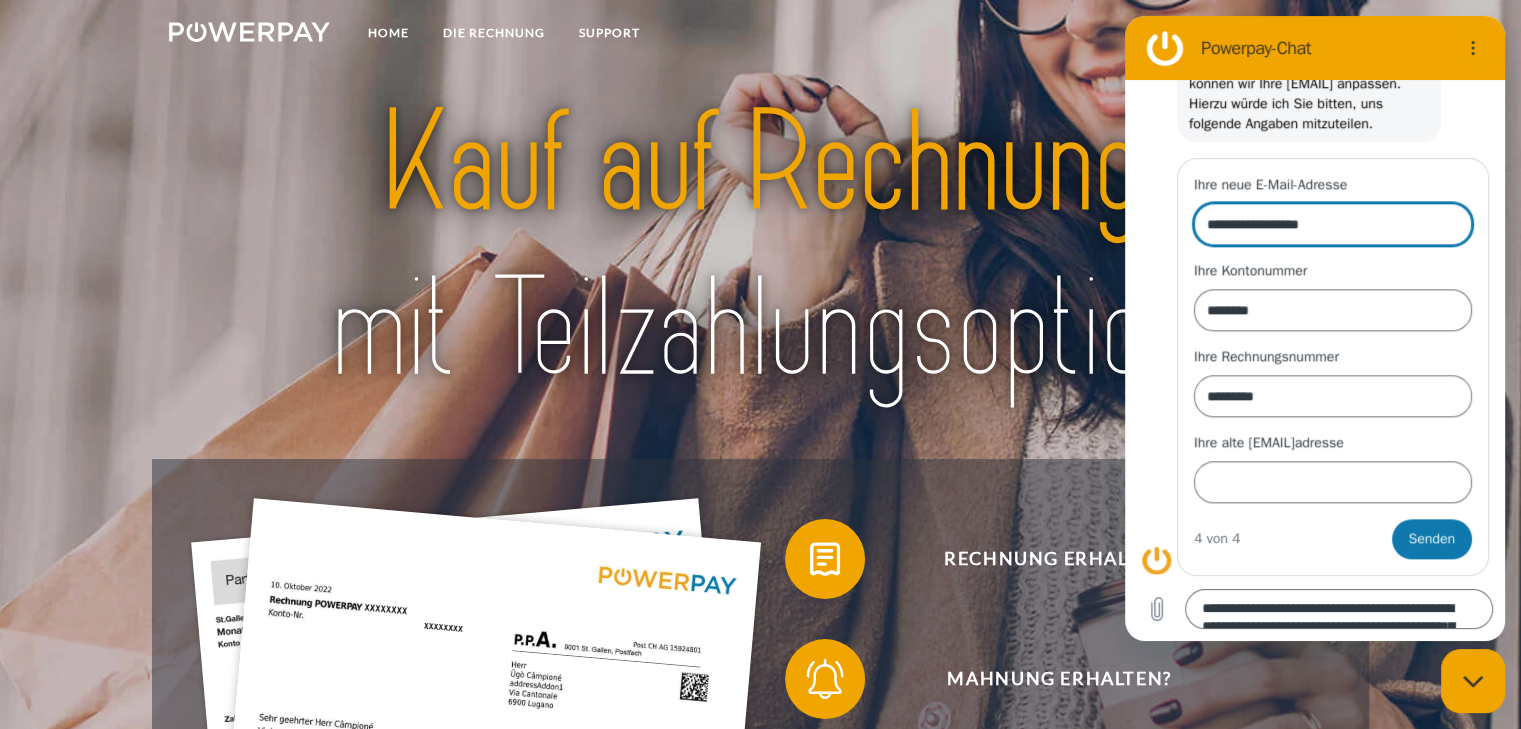 click on "**********" at bounding box center (1333, 224) 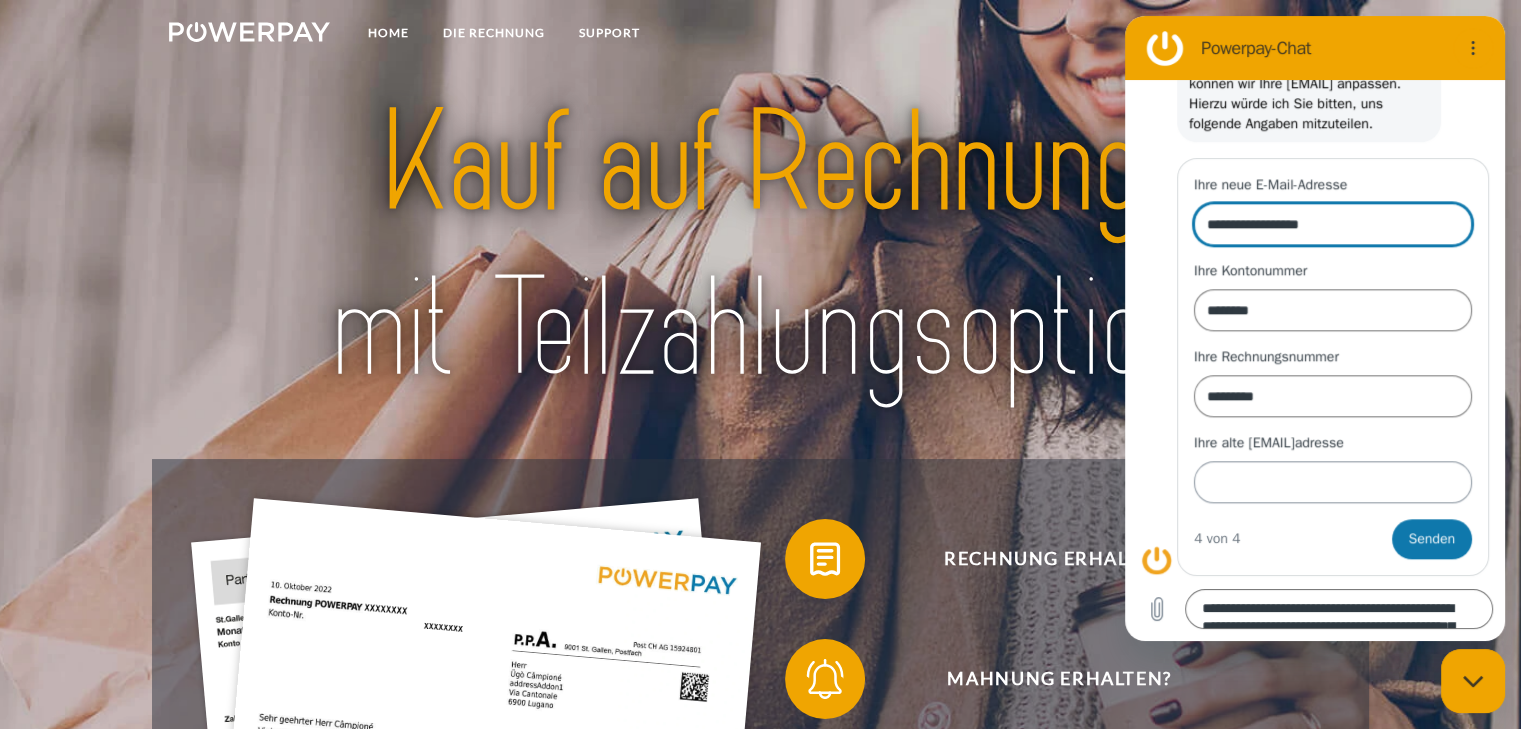 click on "Ihre alte [EMAIL]adresse" at bounding box center [1333, 482] 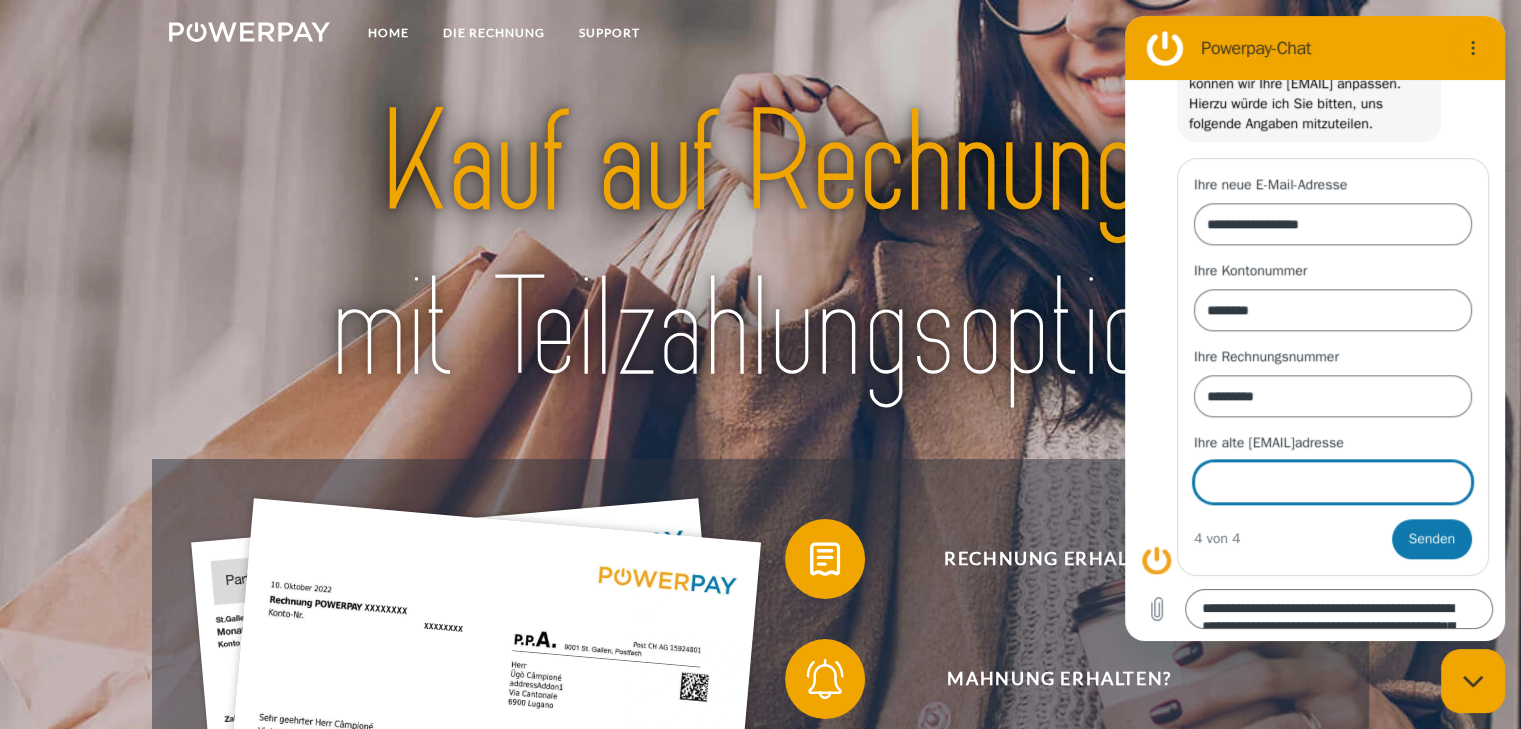 paste on "**********" 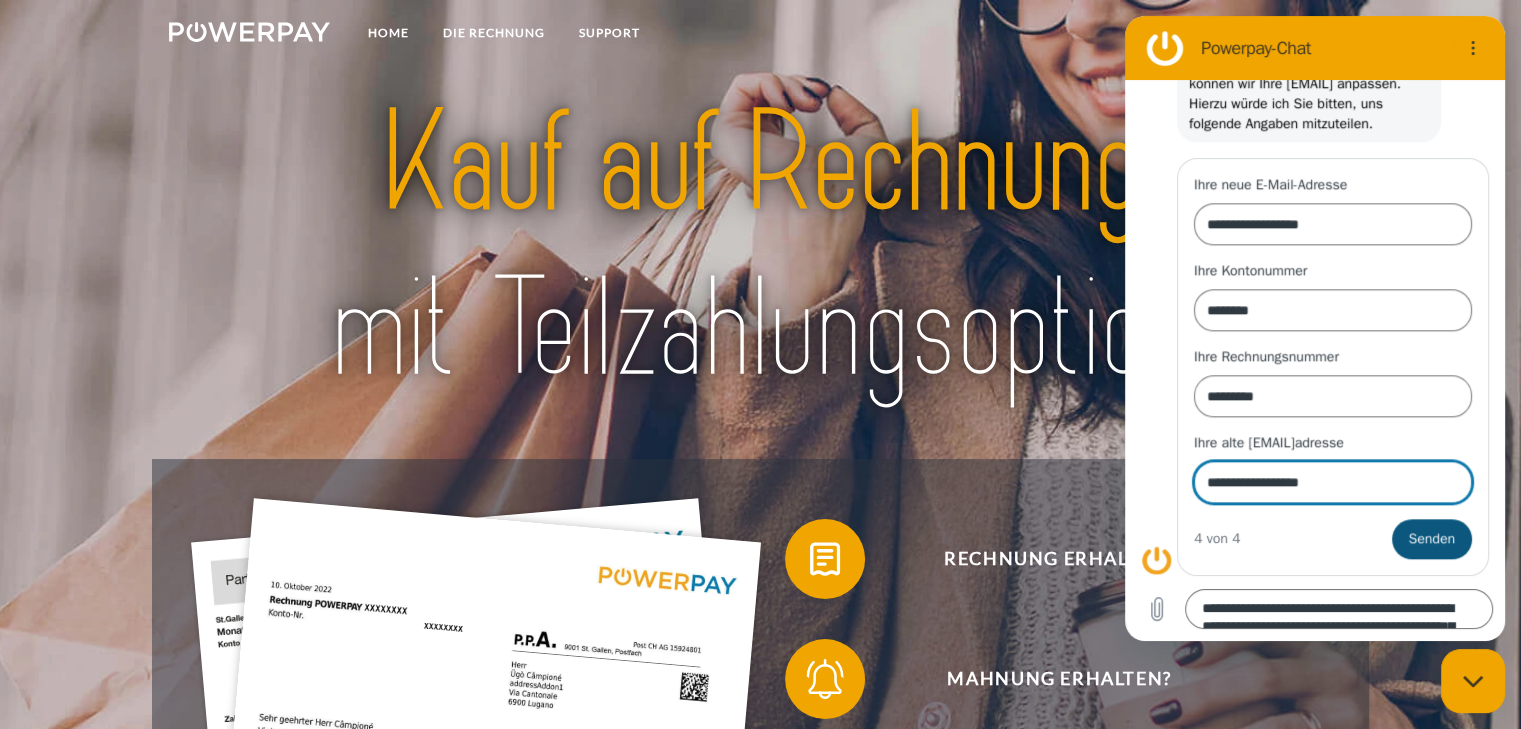 type on "**********" 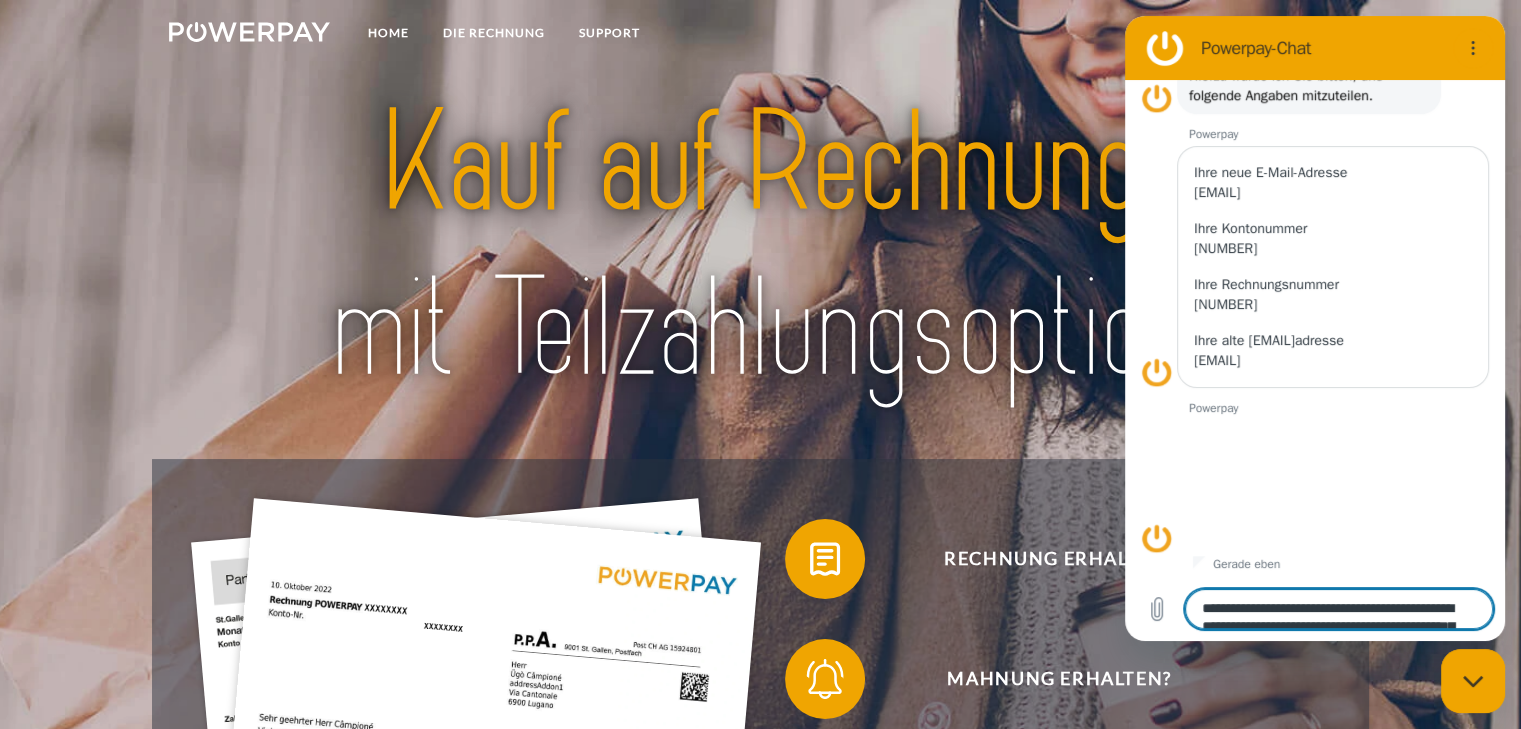 scroll, scrollTop: 1963, scrollLeft: 0, axis: vertical 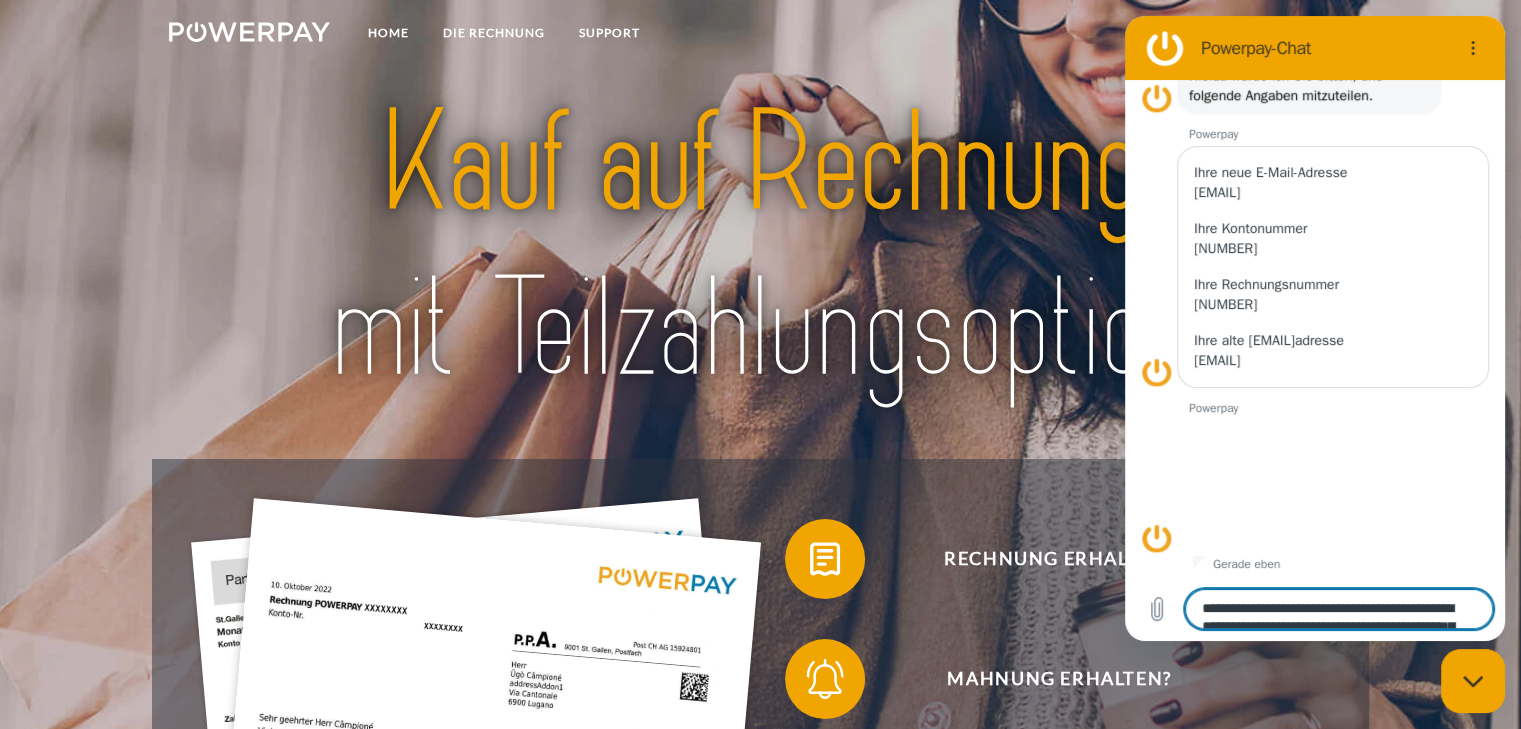 click on "**********" at bounding box center (1339, 609) 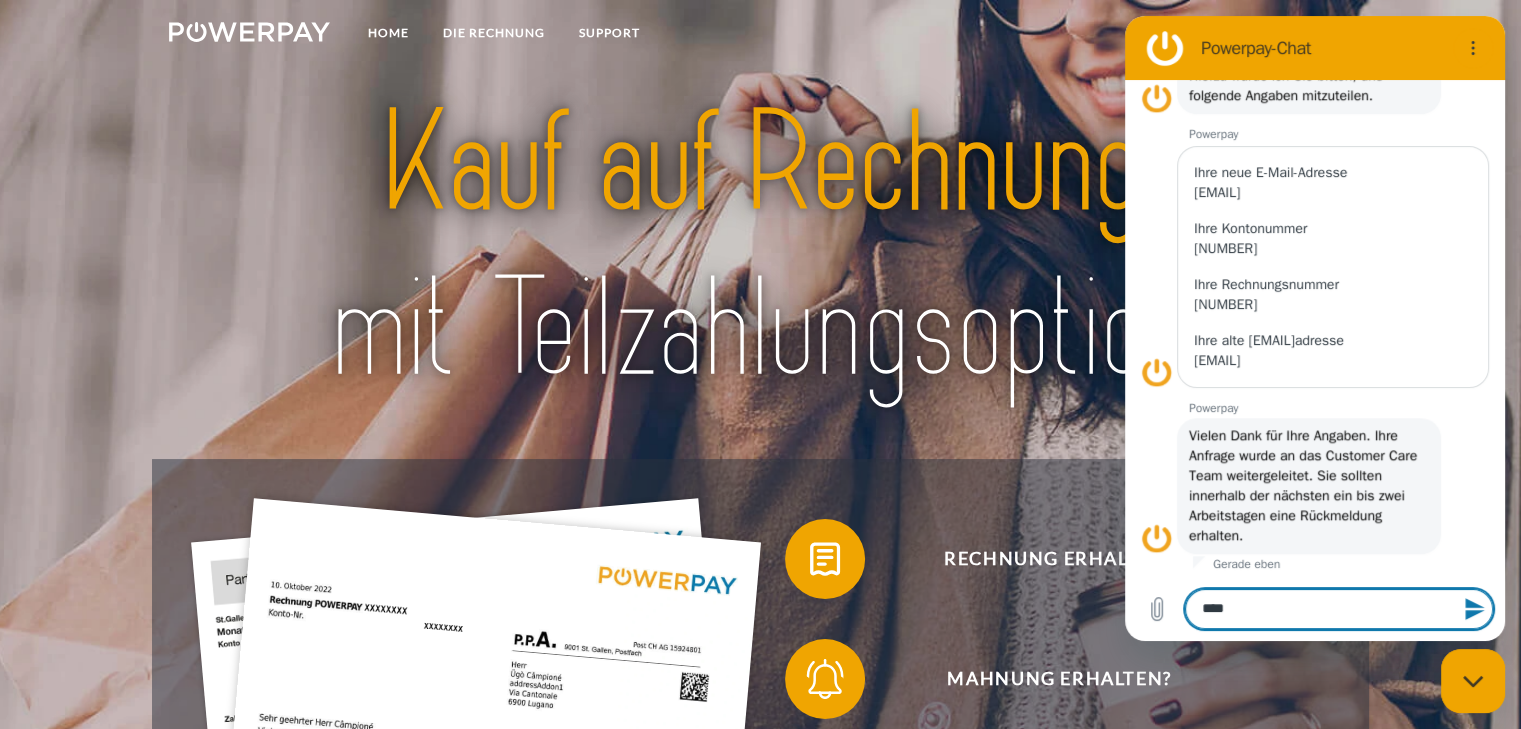 type on "*****" 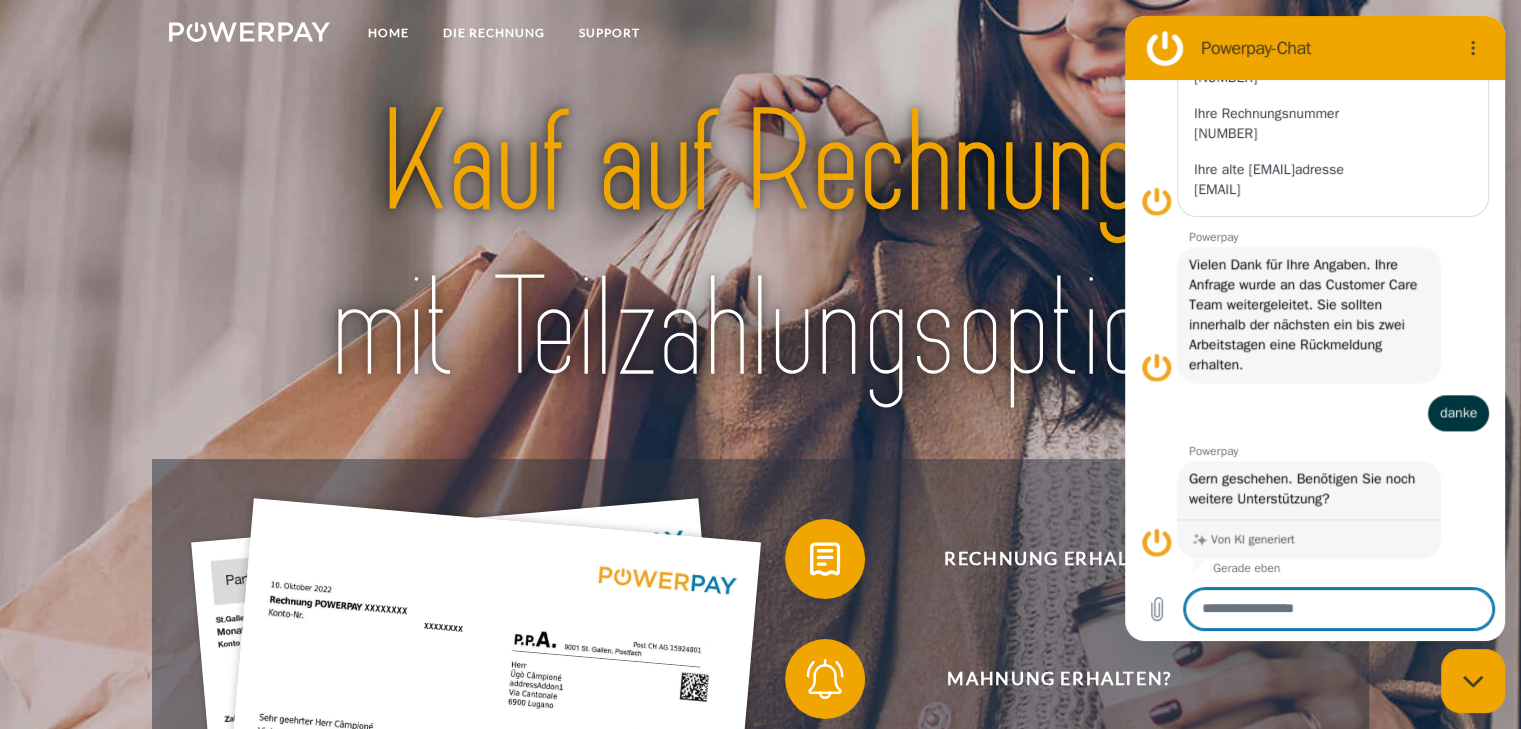 scroll, scrollTop: 2138, scrollLeft: 0, axis: vertical 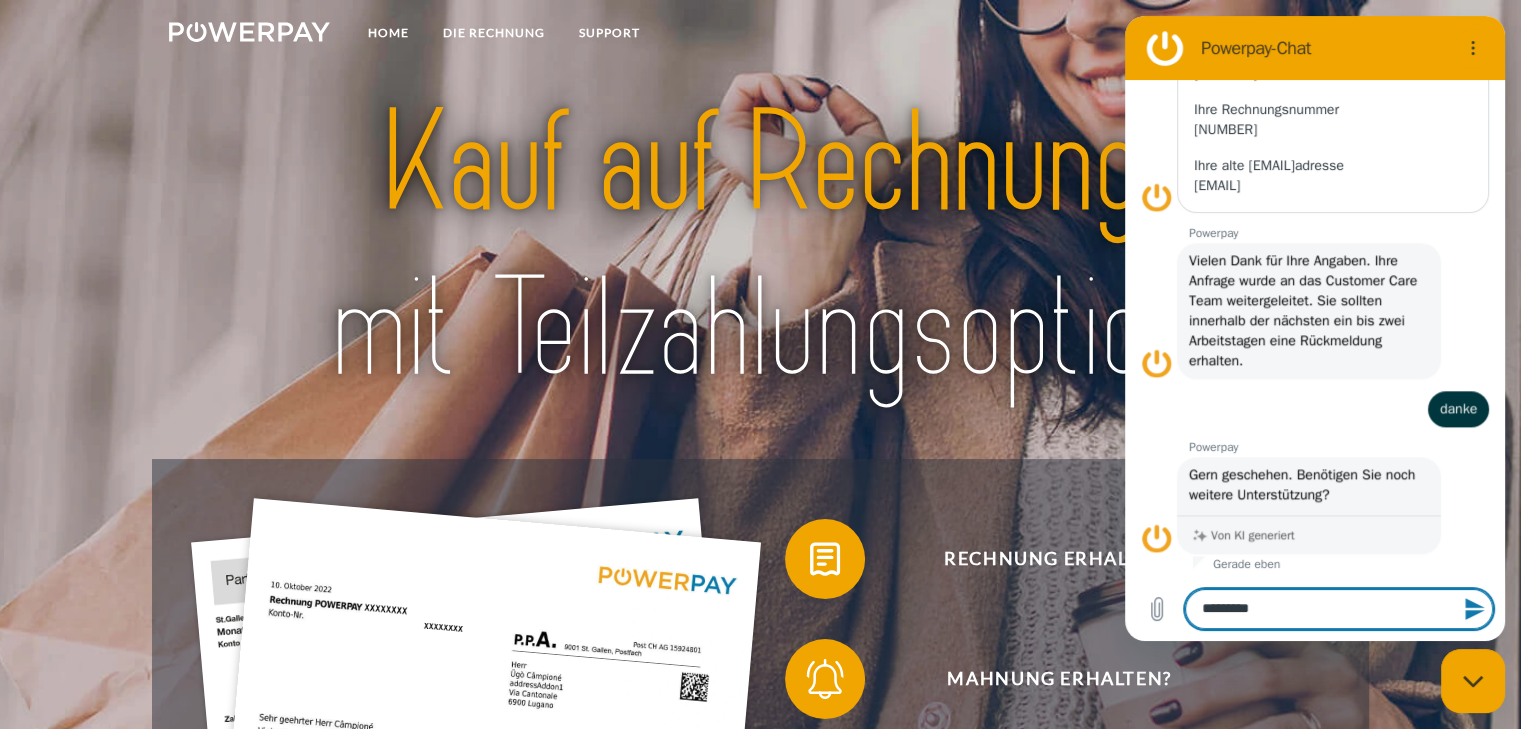 type on "**********" 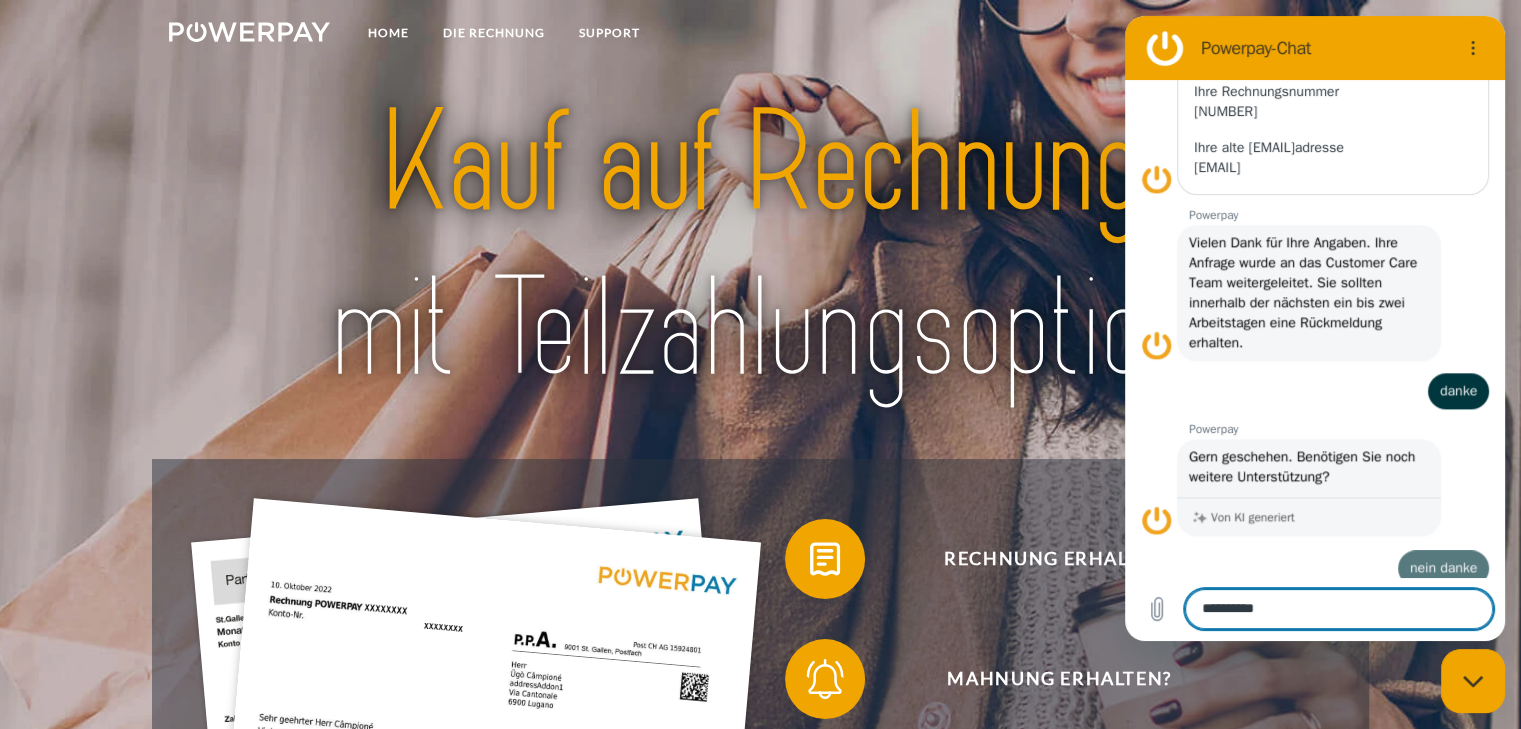 type 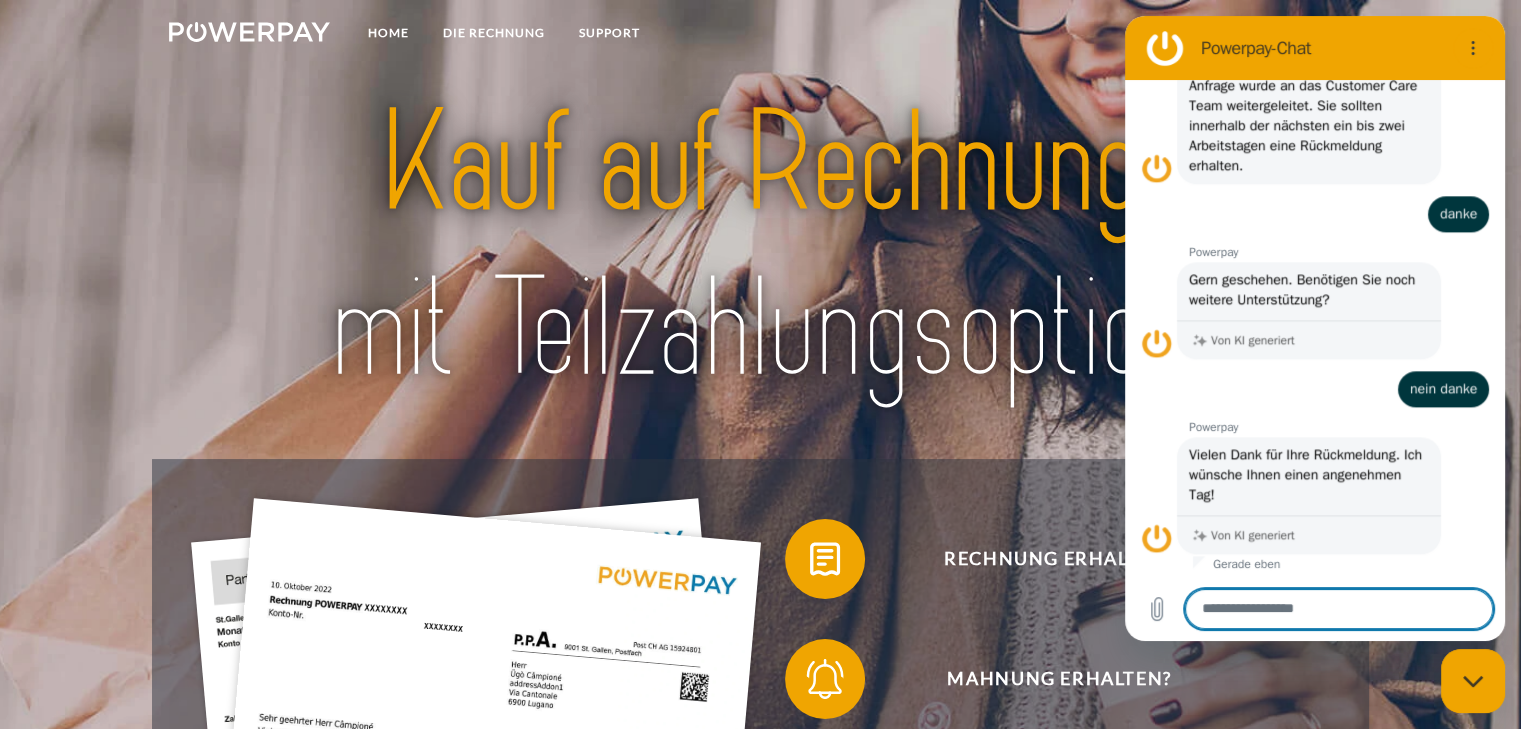 scroll, scrollTop: 2332, scrollLeft: 0, axis: vertical 